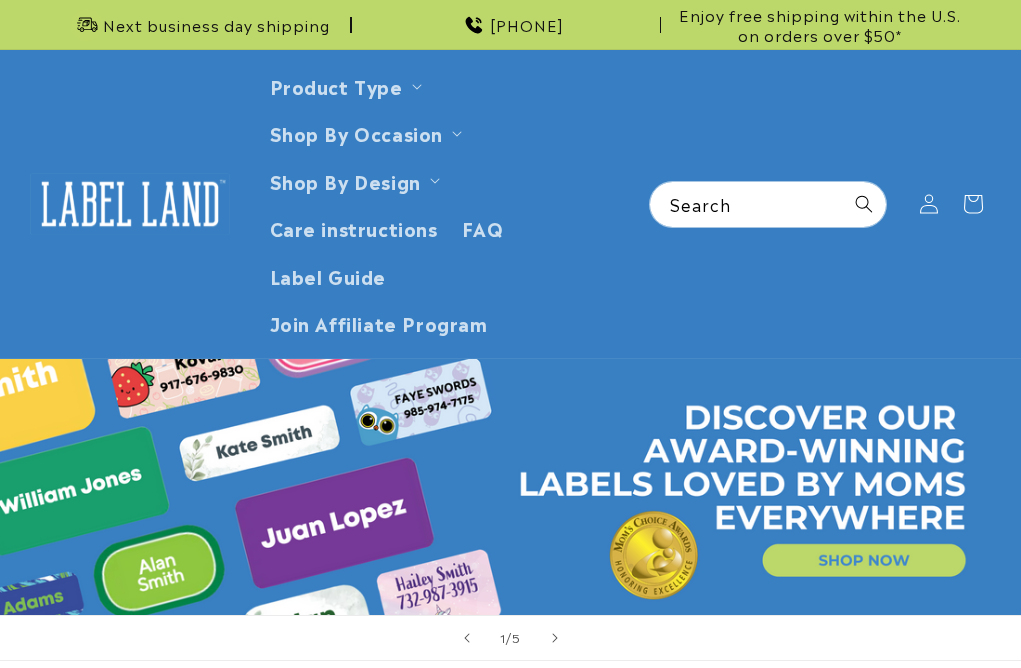 scroll, scrollTop: 0, scrollLeft: 0, axis: both 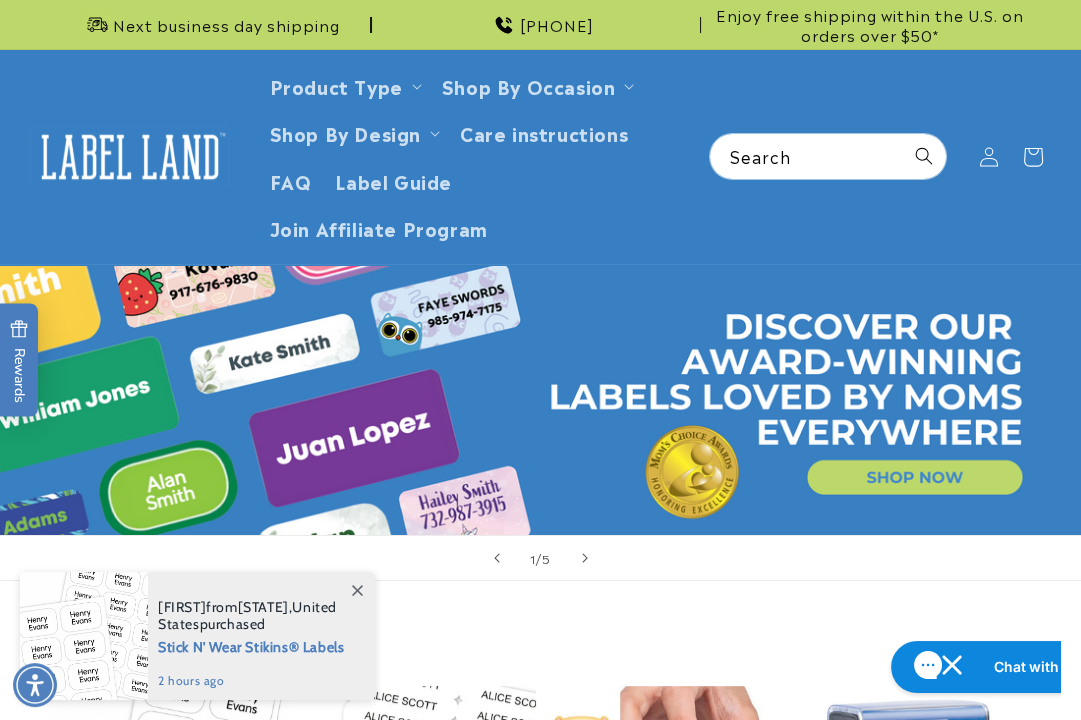 click 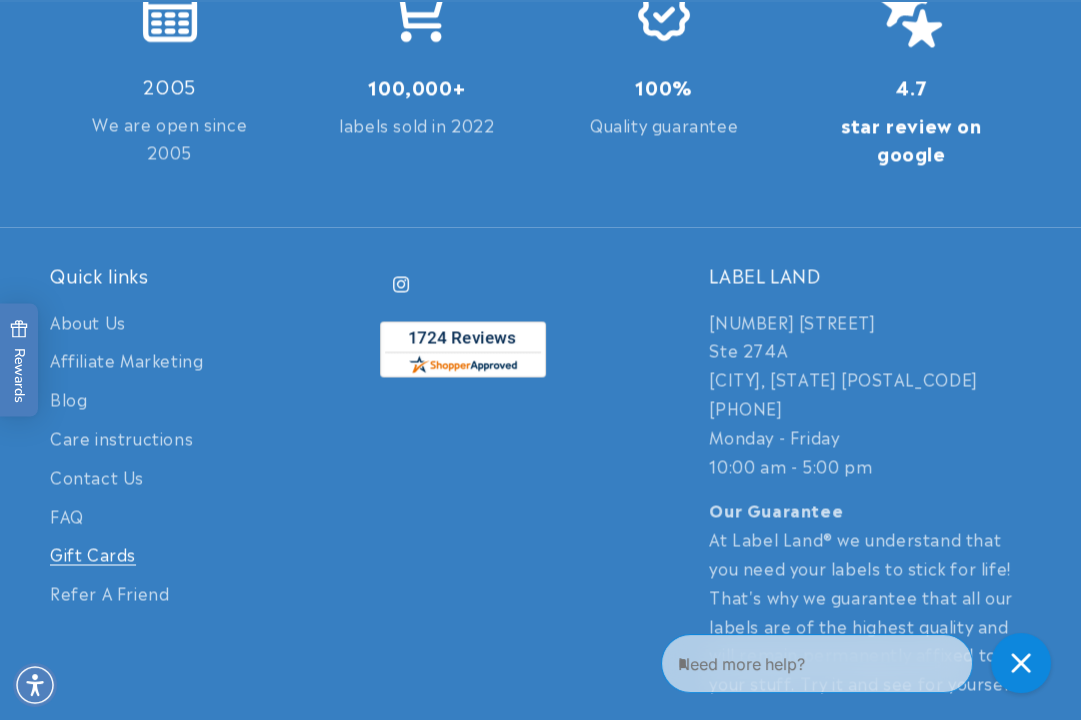 scroll, scrollTop: 4111, scrollLeft: 0, axis: vertical 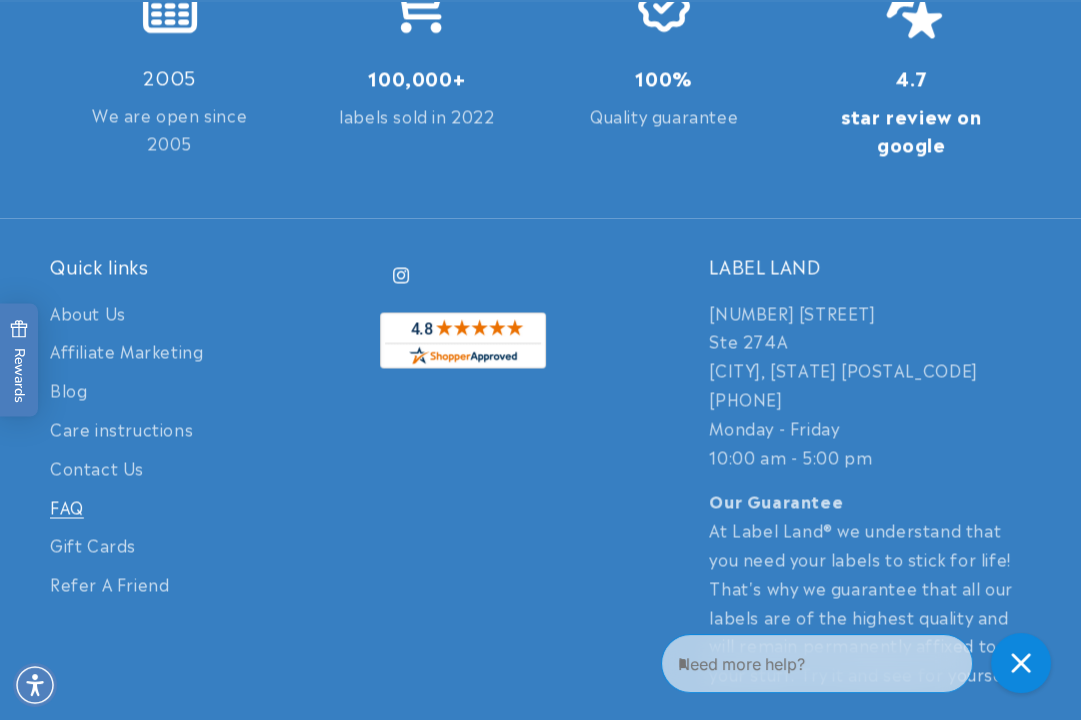 click on "FAQ" at bounding box center [67, 506] 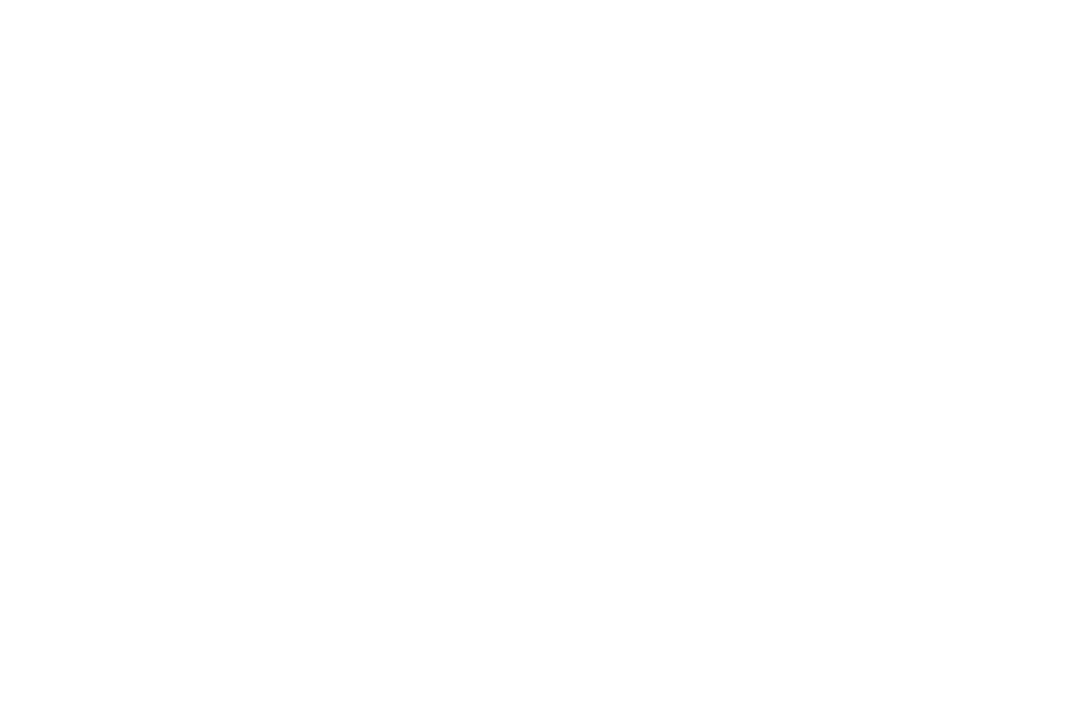 scroll, scrollTop: 0, scrollLeft: 0, axis: both 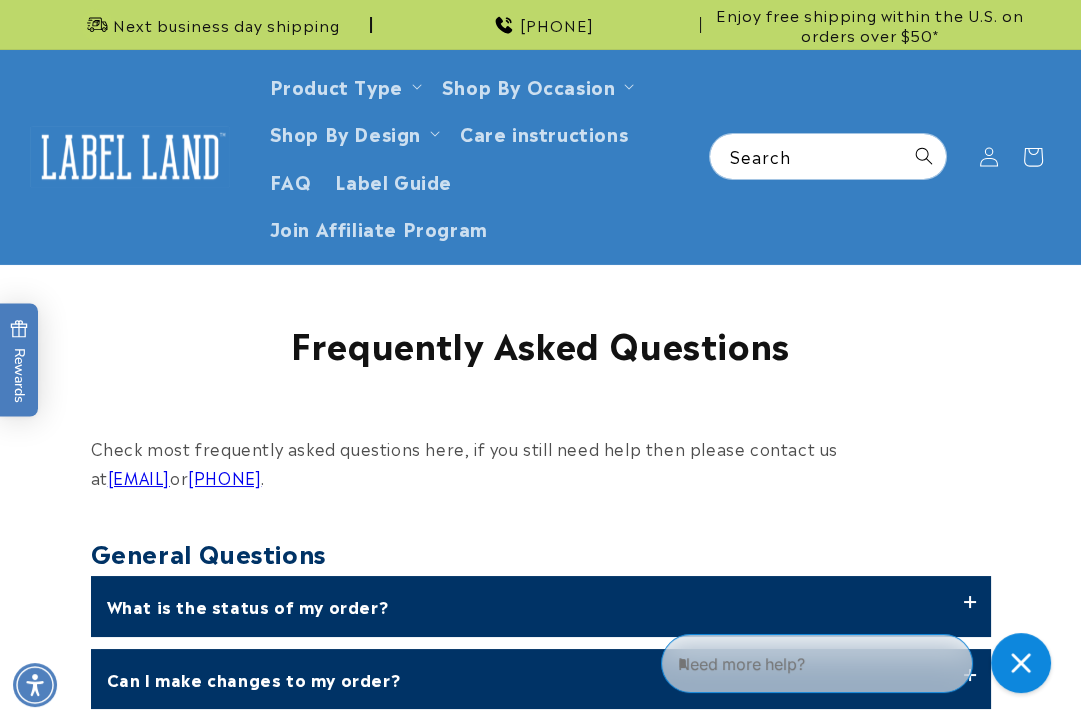 click on "Frequently Asked Questions
Check most frequently asked questions here, if you still need help then please contact us at  service@labelland.com  or  732-987-3915 .
General Questions
What is the status of my order?
Once you have placed your order, we will send you a confirmation email to track the status of your order.
Once your order has shipped, we will send you another email to confirm your order has shipped as well as the link to track your order (when the delivery method allows it).
Additionally, you can track the status of your order from your "order history" section on your account page on the website.
If you have not received your order, please let us know within 60 days of placing the order. After 60 days, your order is closed and we are no longer able to process refunds, corrections or resend orders." at bounding box center [540, 877] 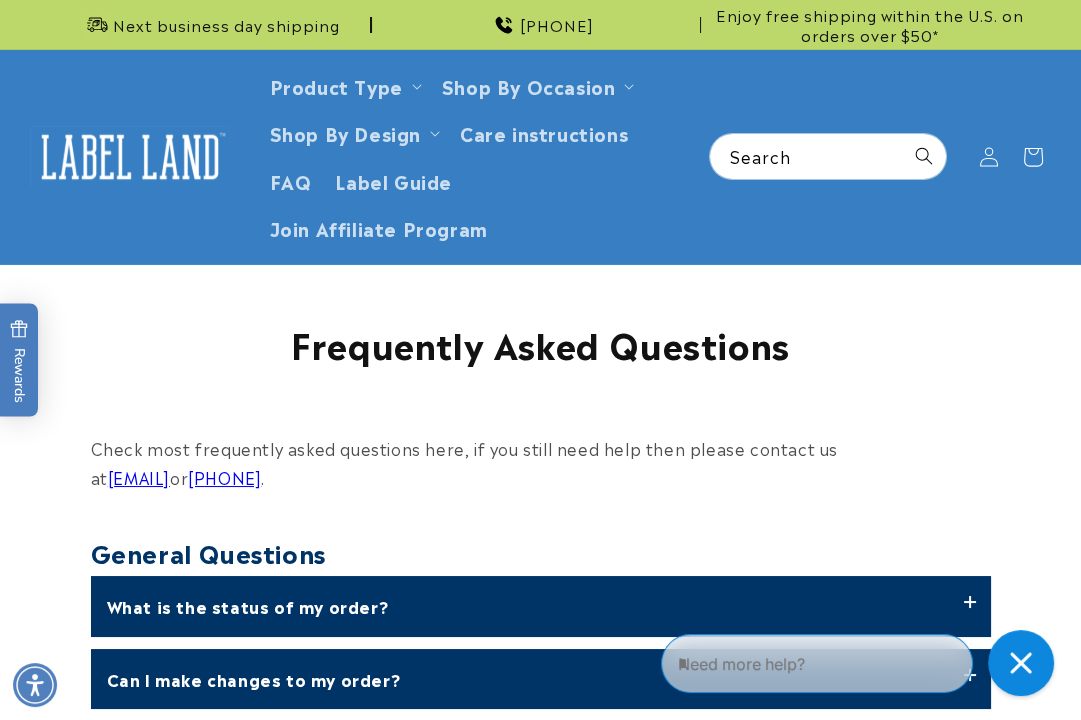 click 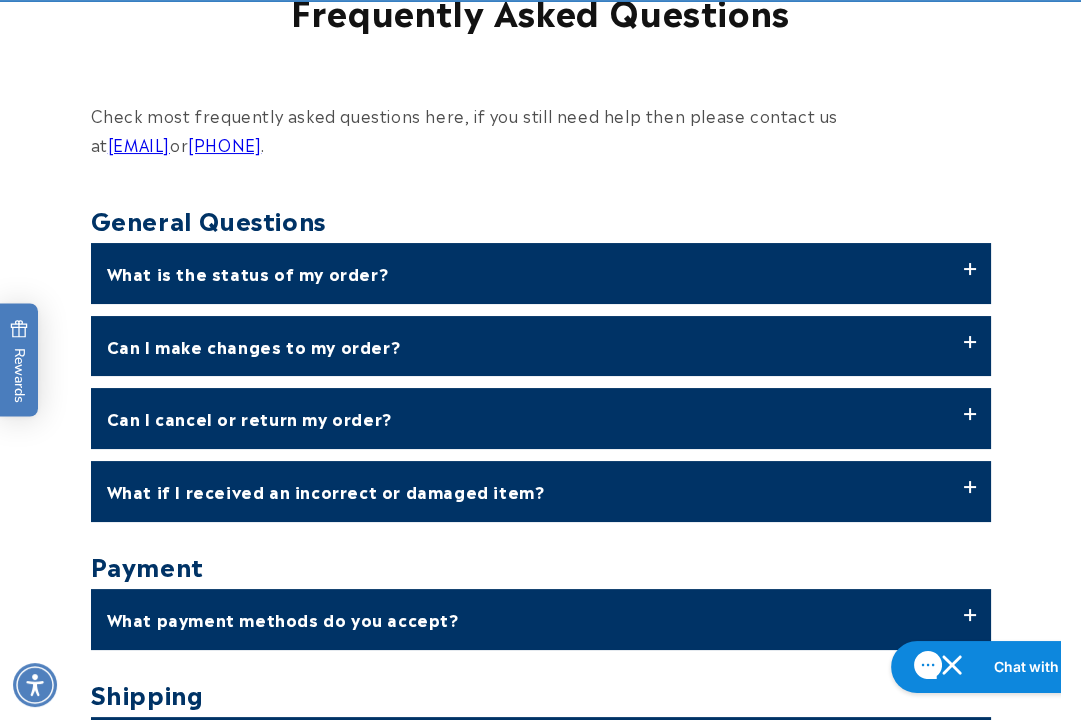 scroll, scrollTop: 555, scrollLeft: 0, axis: vertical 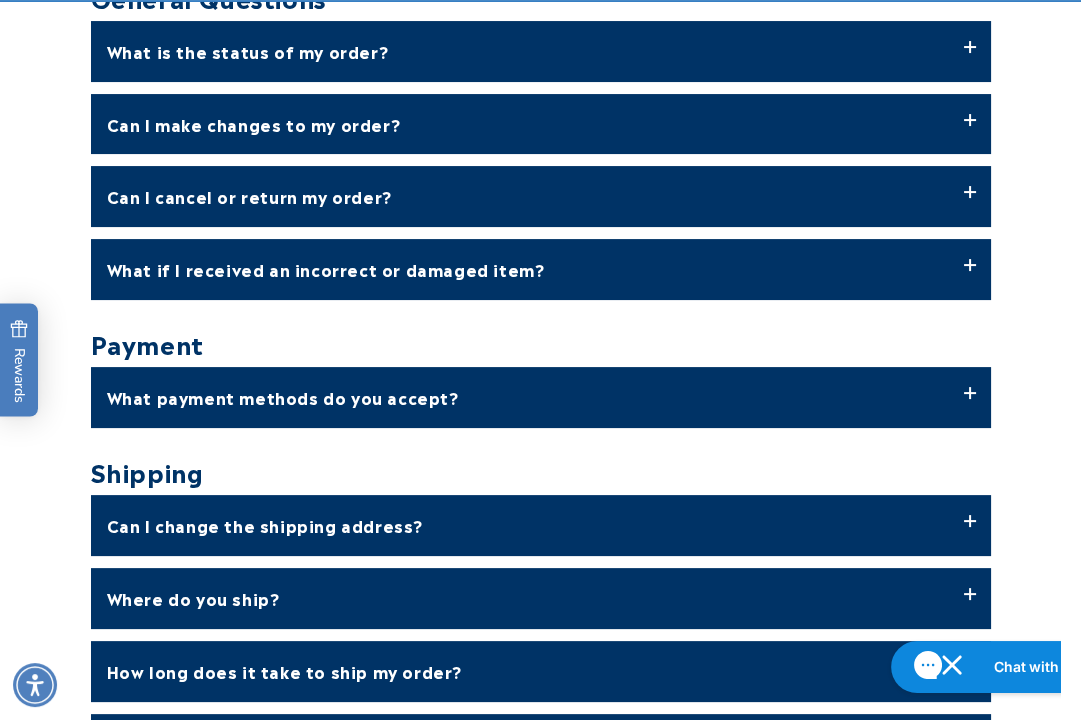 click on "General Questions
What is the status of my order?
Once you have placed your order, we will send you a confirmation email to track the status of your order.
Once your order has shipped, we will send you another email to confirm your order has shipped as well as the link to track your order (when the delivery method allows it).
Additionally, you can track the status of your order from your "order history" section on your account page on the website.
If you have not received your order, please let us know within 60 days of placing the order. After 60 days, your order is closed and we are no longer able to process refunds, corrections or resend orders.
Can I make changes to my order?
We are unable to make changes to the order once the order is complete.
Can I cancel or return my order?" at bounding box center [540, 407] 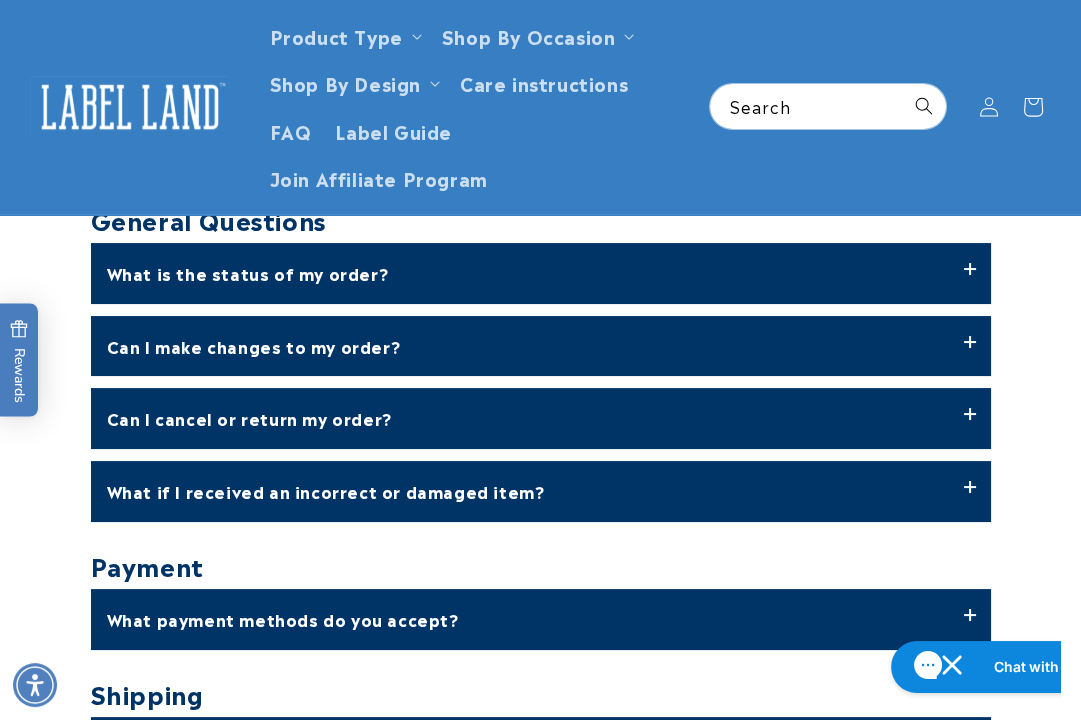 scroll, scrollTop: 0, scrollLeft: 0, axis: both 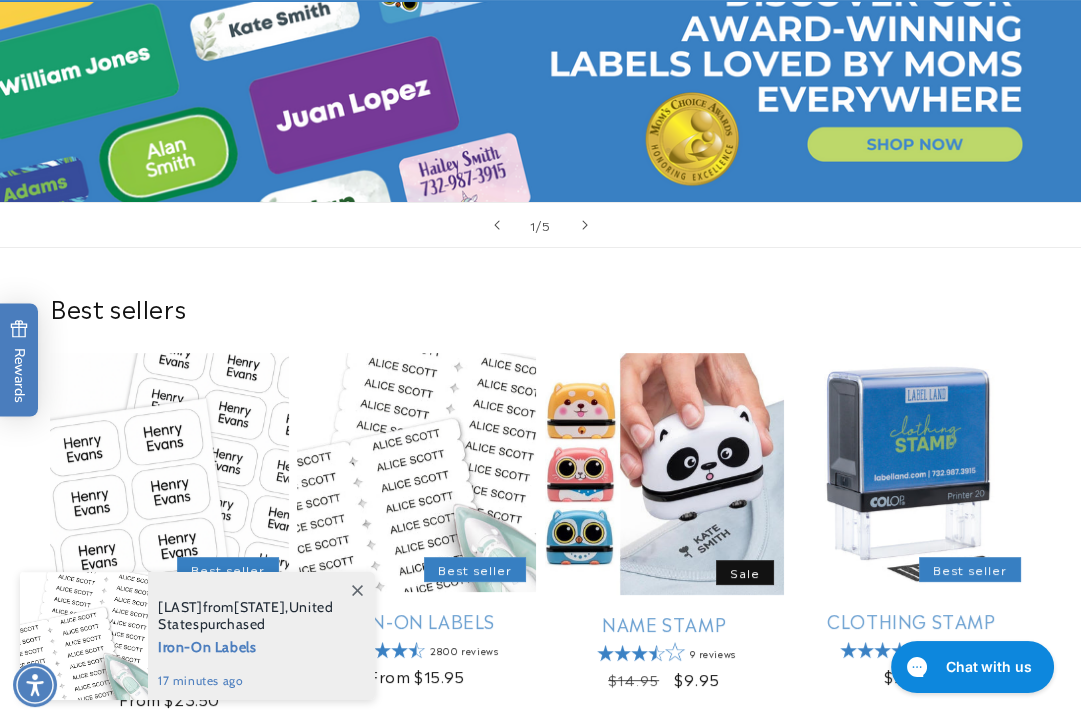 click 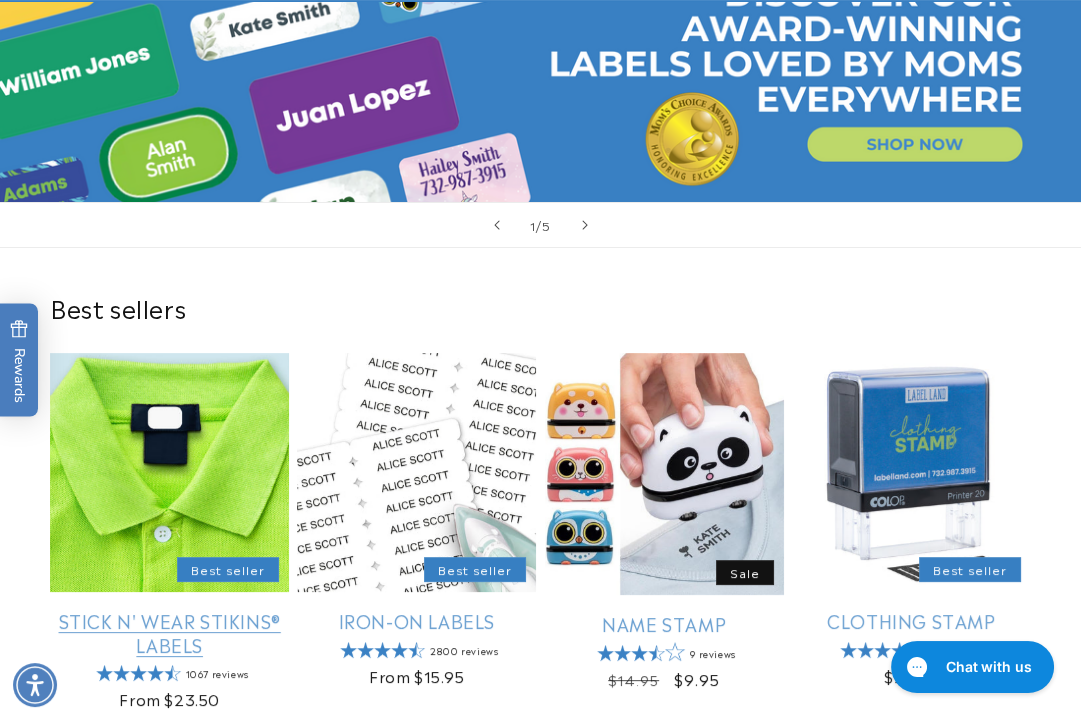 click on "Stick N' Wear Stikins® Labels" at bounding box center (169, 632) 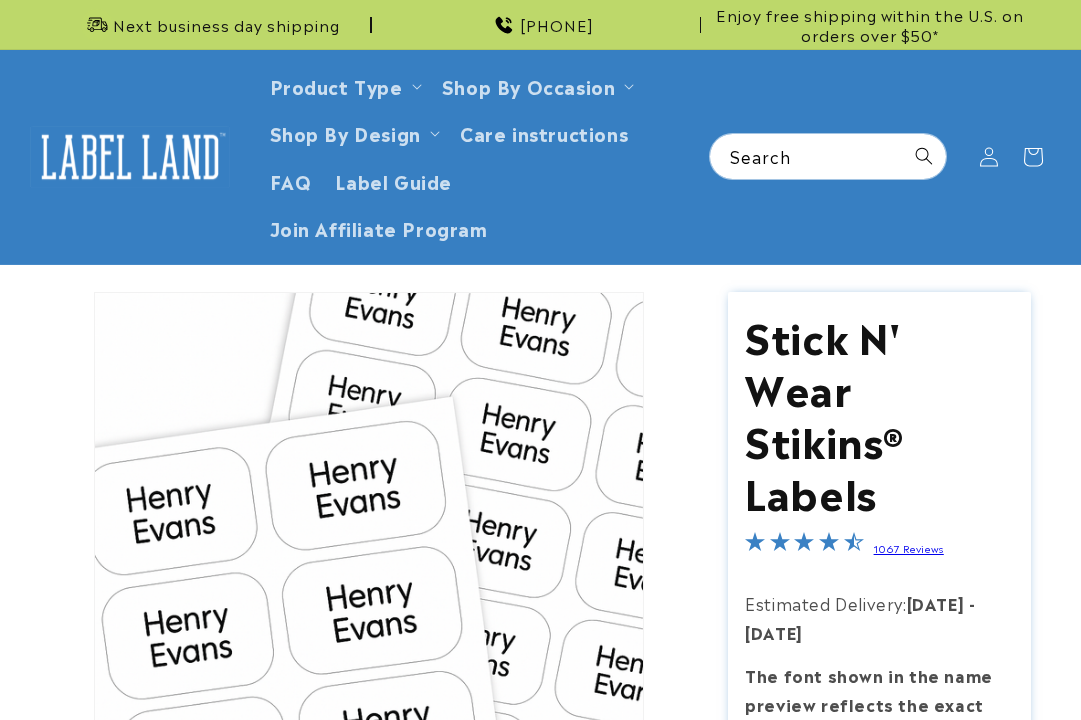 scroll, scrollTop: 0, scrollLeft: 0, axis: both 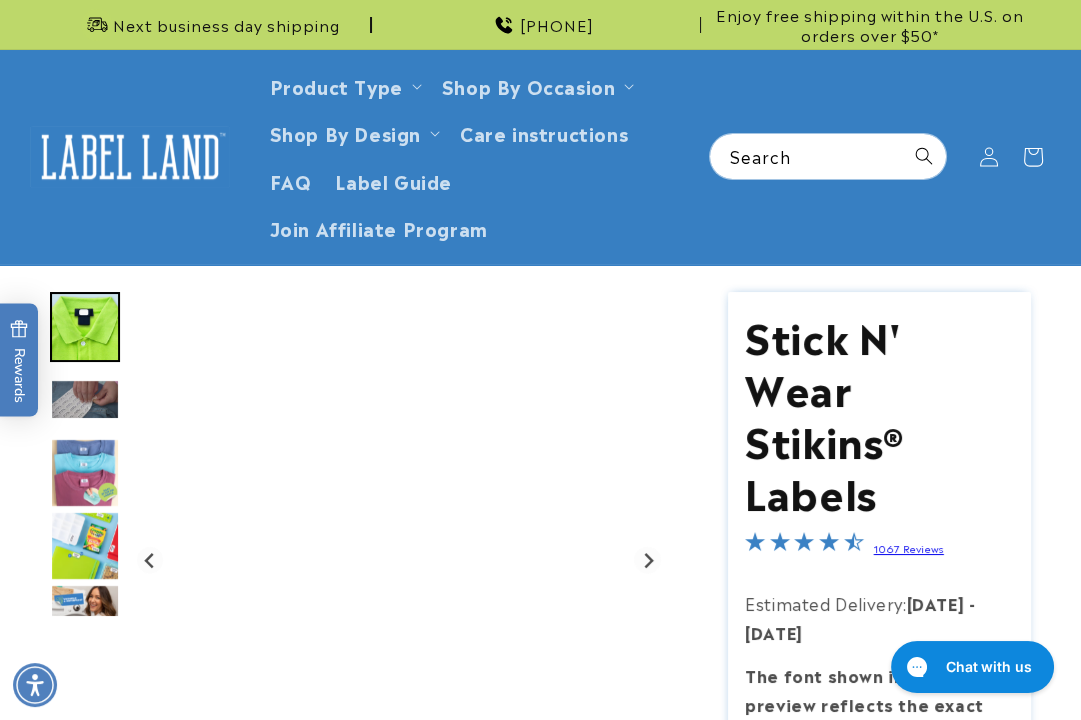 click at bounding box center (540, 1060) 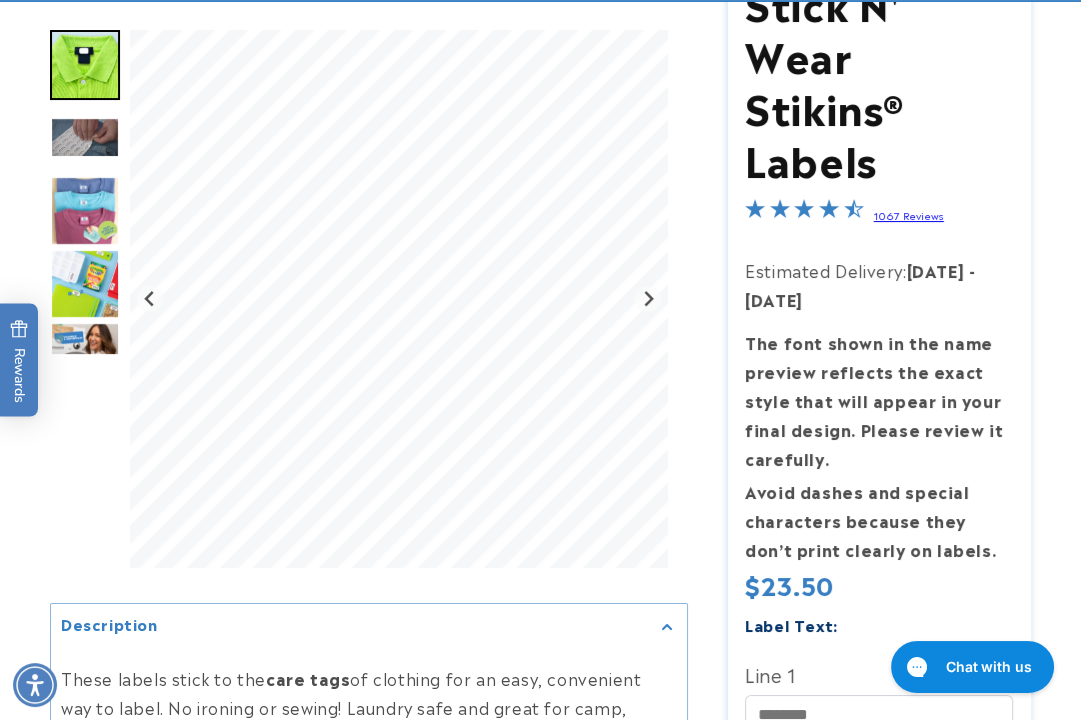 scroll, scrollTop: 555, scrollLeft: 0, axis: vertical 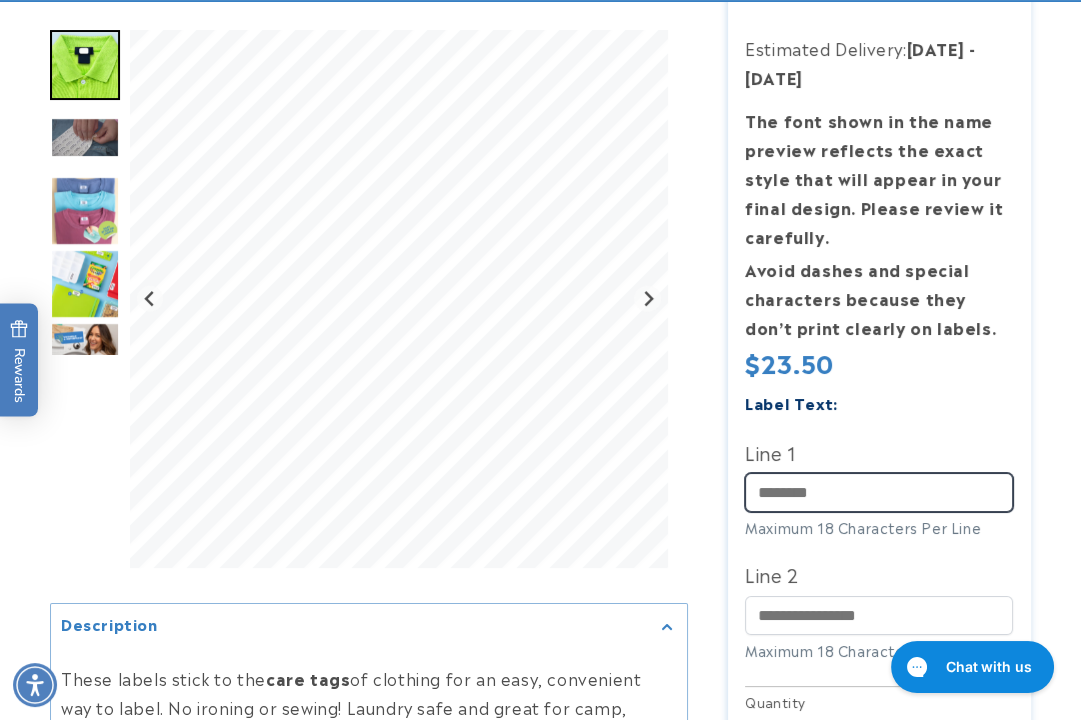 click on "Line 1" at bounding box center [879, 492] 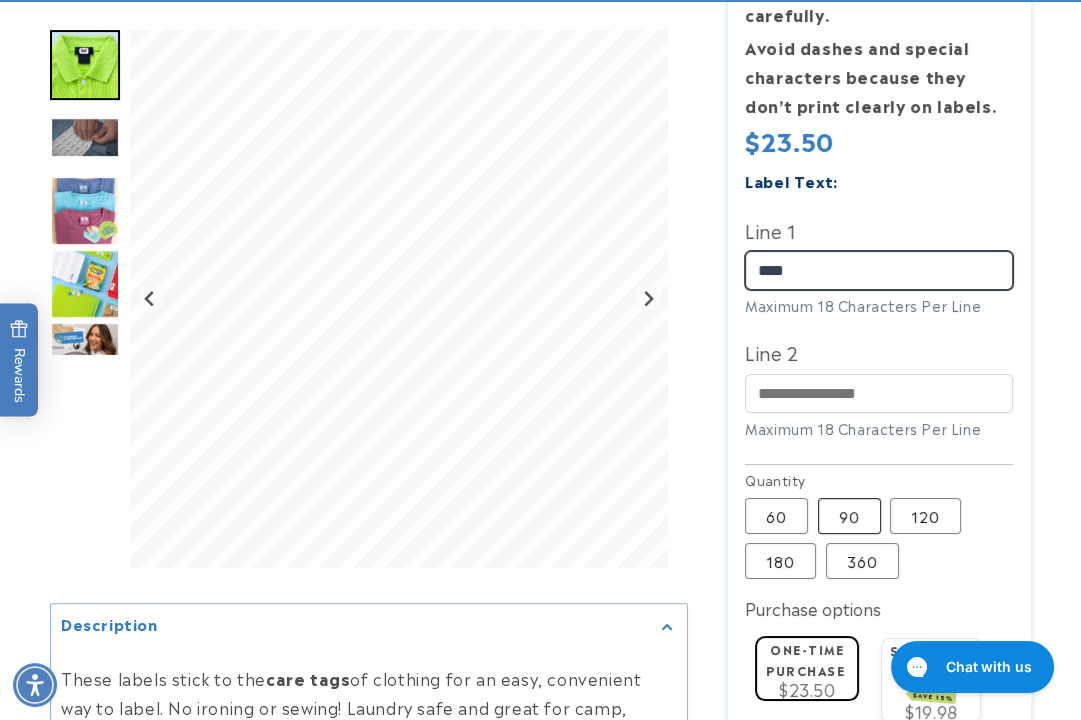 scroll, scrollTop: 888, scrollLeft: 0, axis: vertical 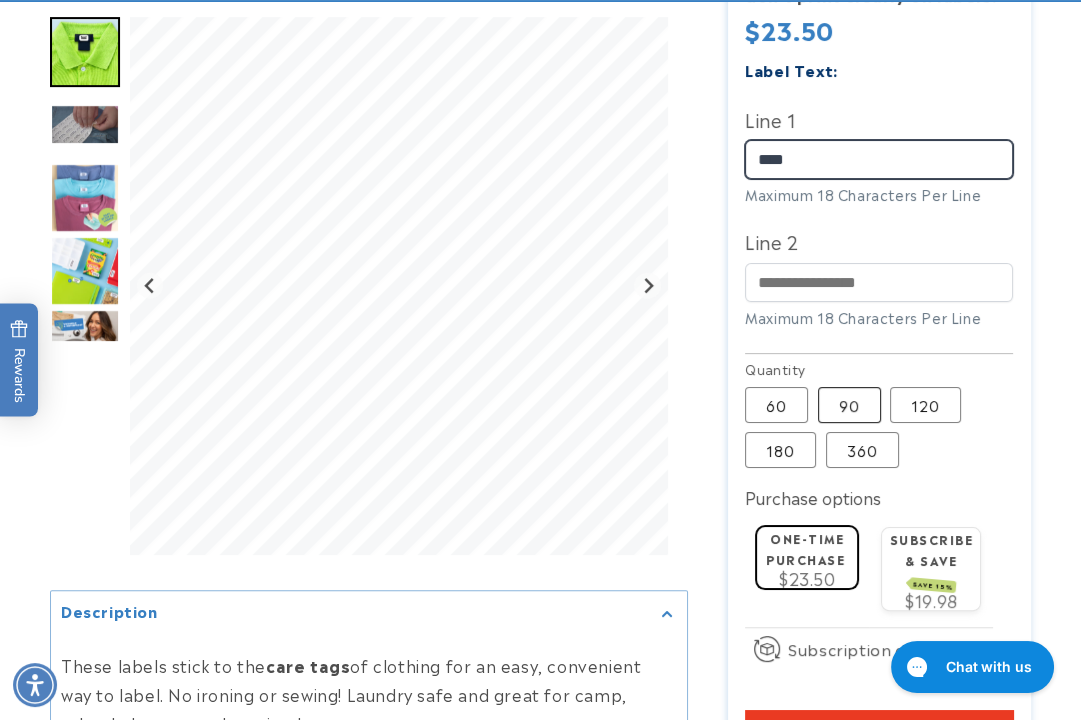 type on "****" 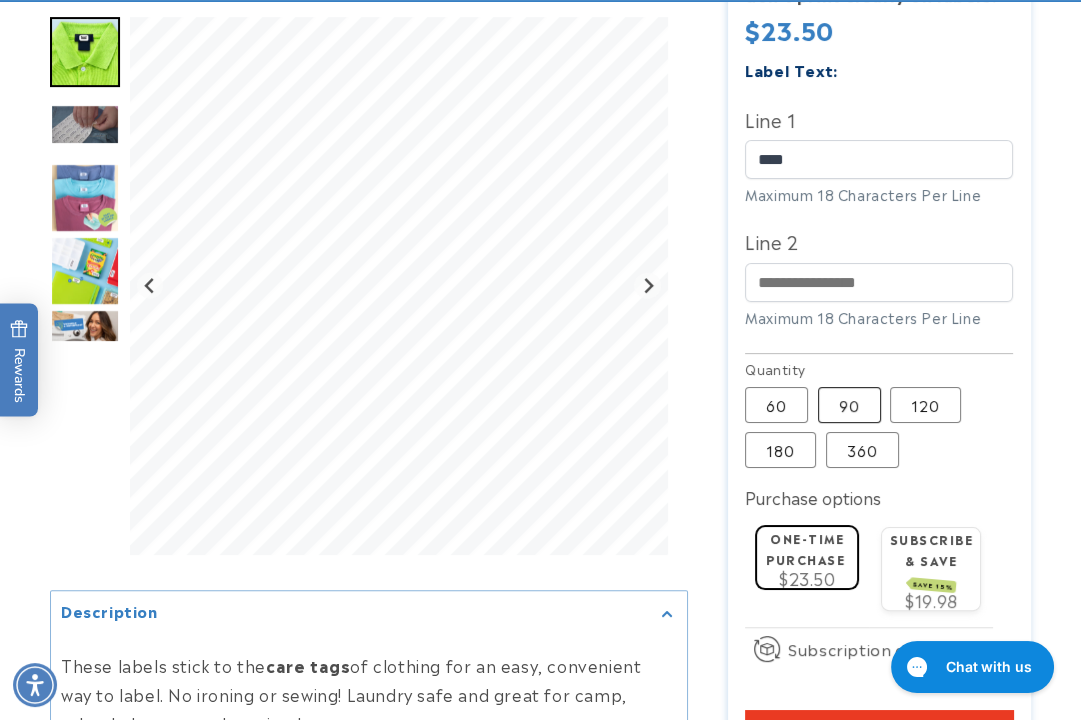 click on "90 Variant sold out or unavailable" at bounding box center (849, 405) 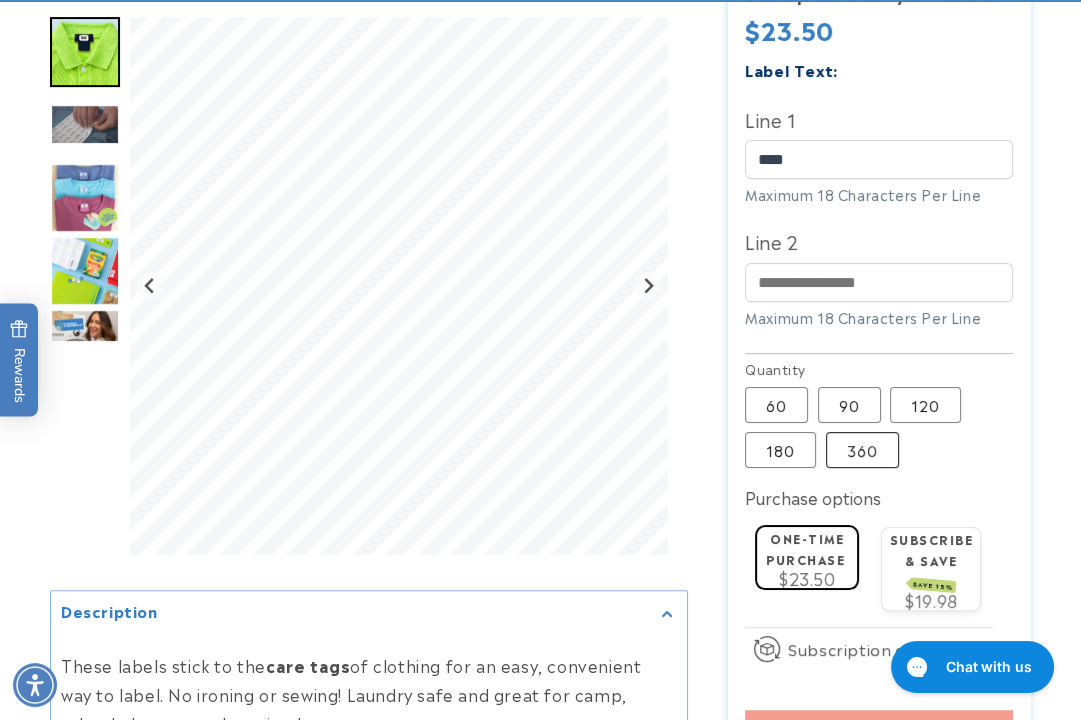 scroll, scrollTop: 1111, scrollLeft: 0, axis: vertical 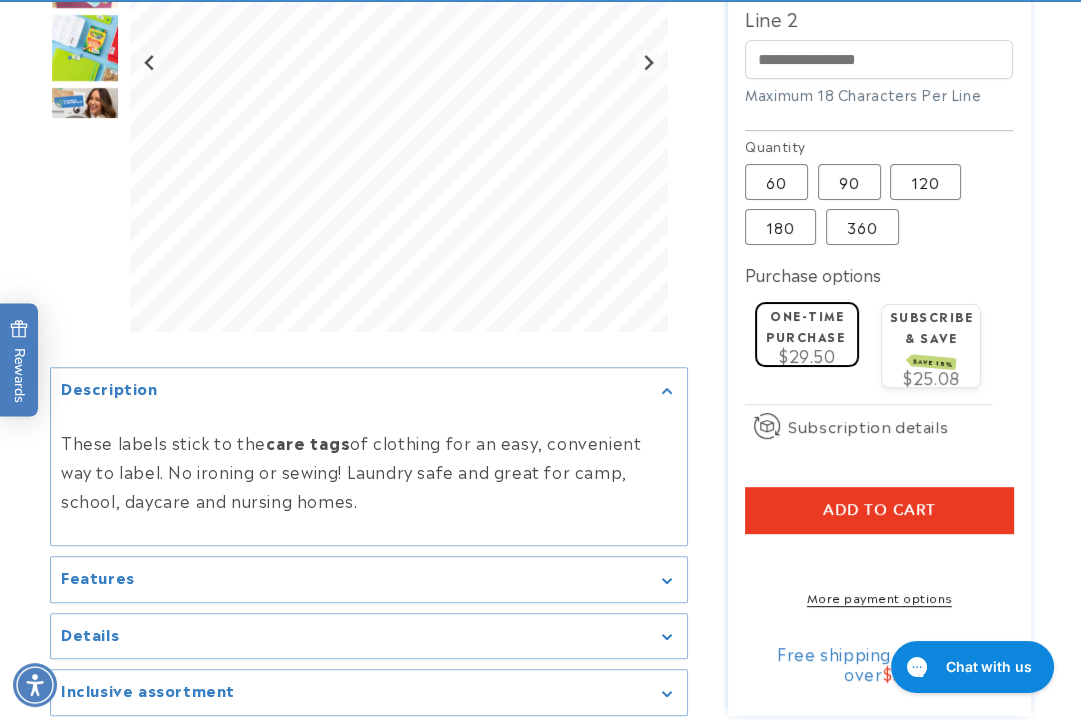 type 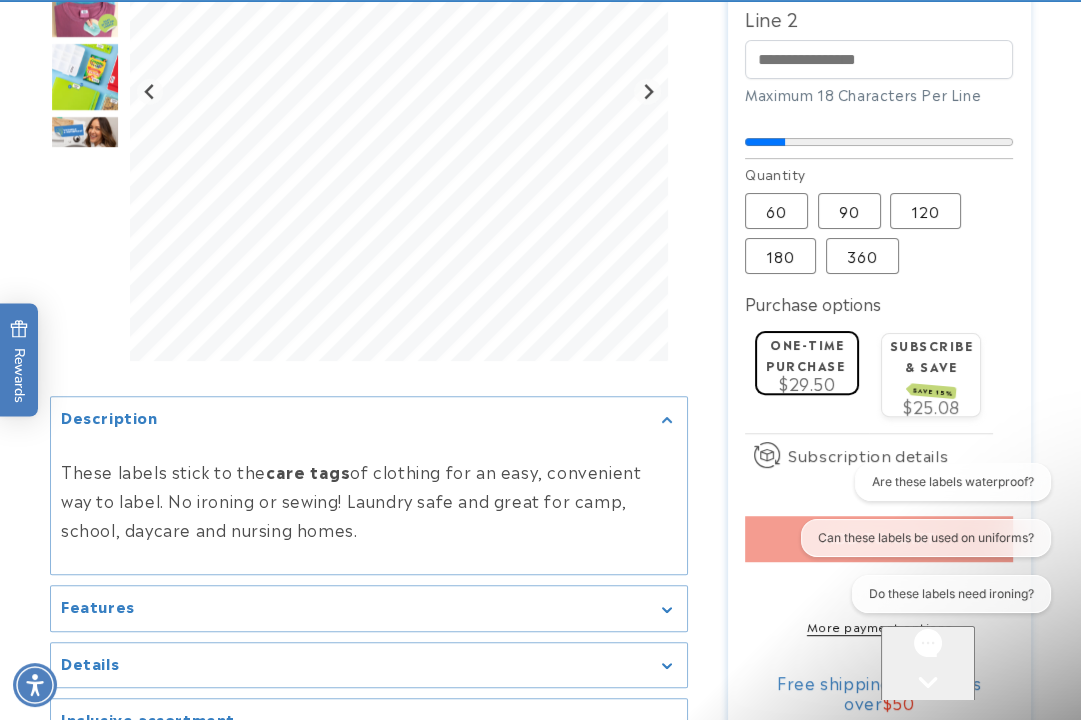 scroll, scrollTop: 0, scrollLeft: 0, axis: both 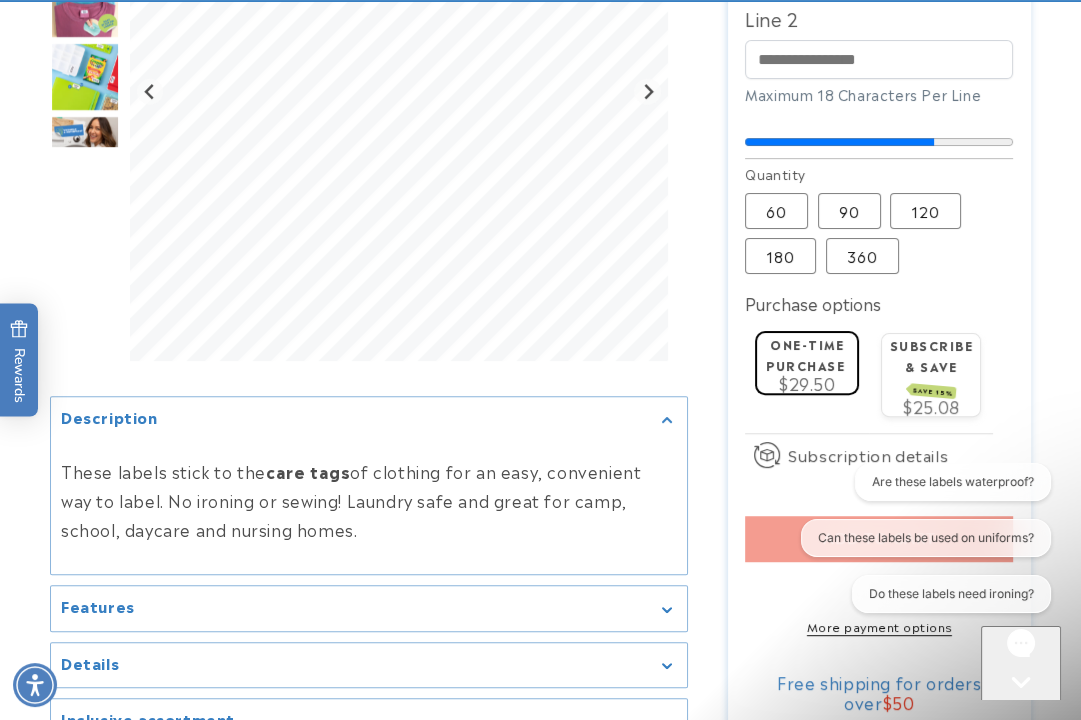 click at bounding box center (1021, 719) 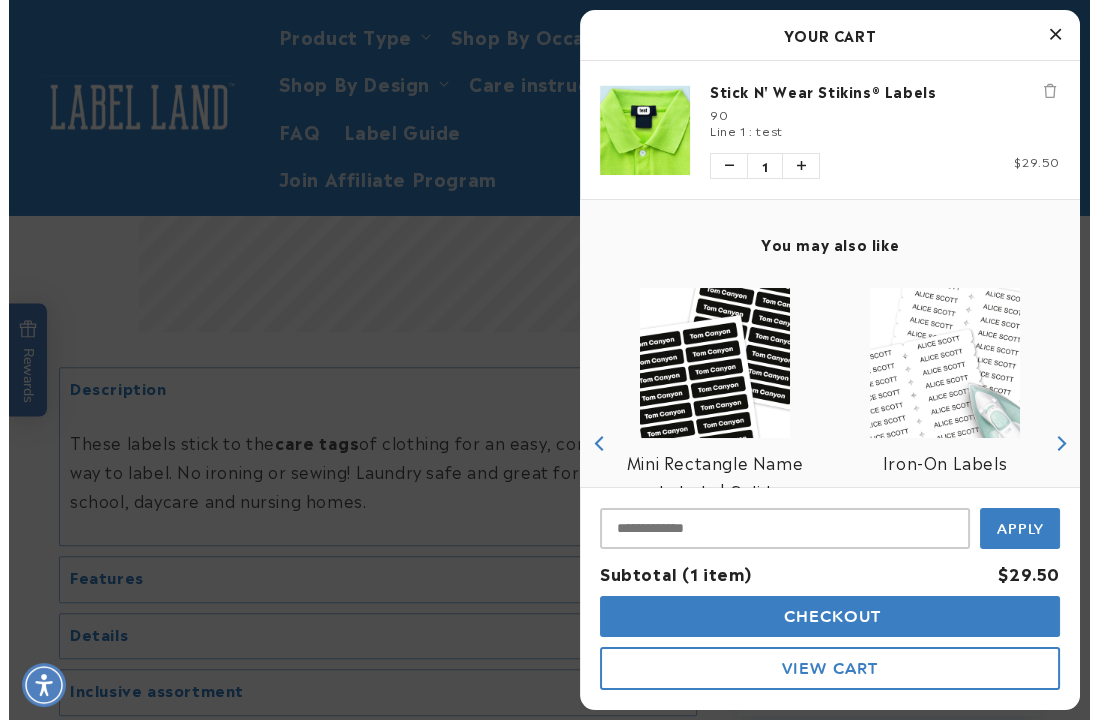 scroll, scrollTop: 1063, scrollLeft: 0, axis: vertical 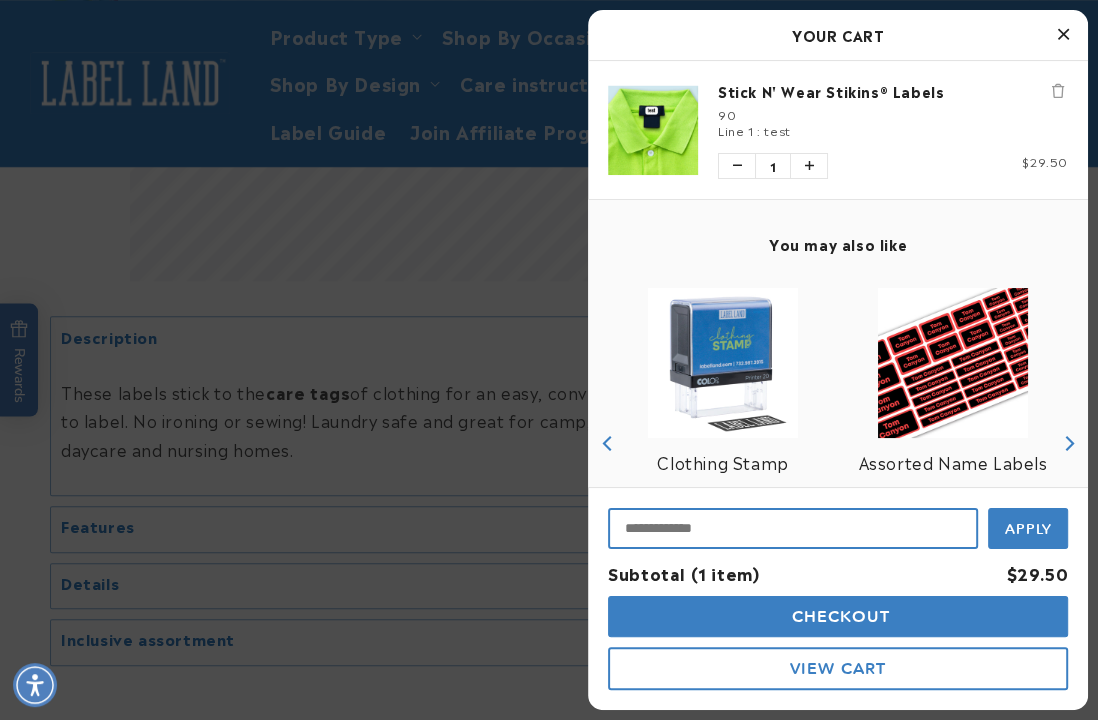 click at bounding box center [793, 528] 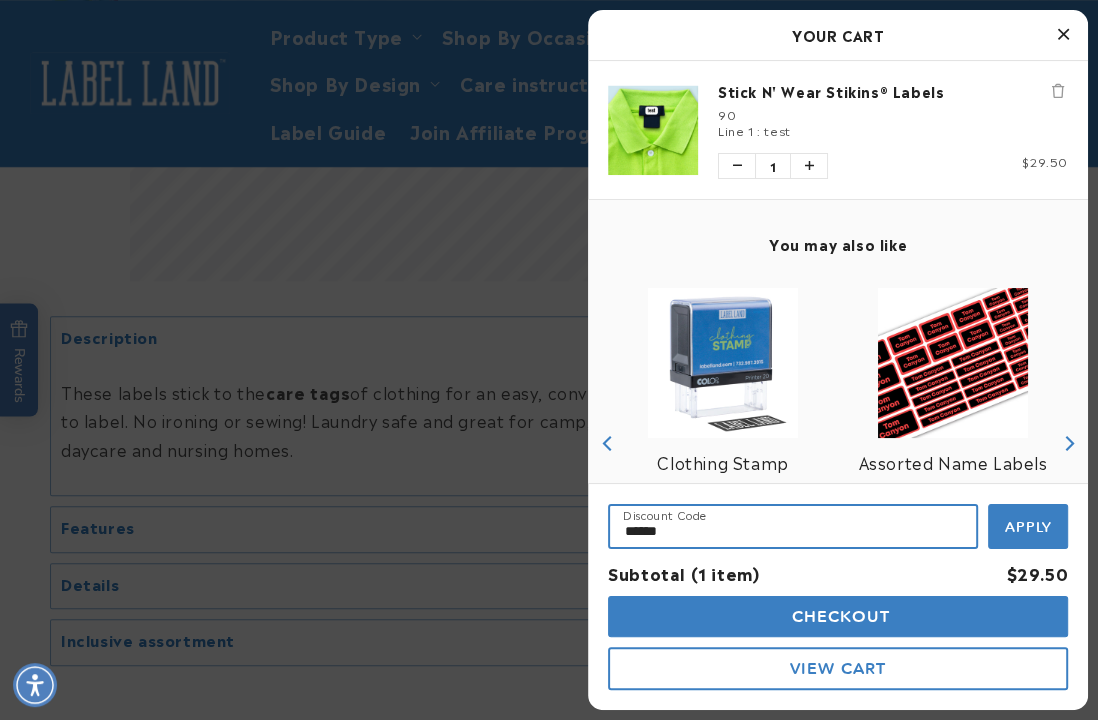 type on "******" 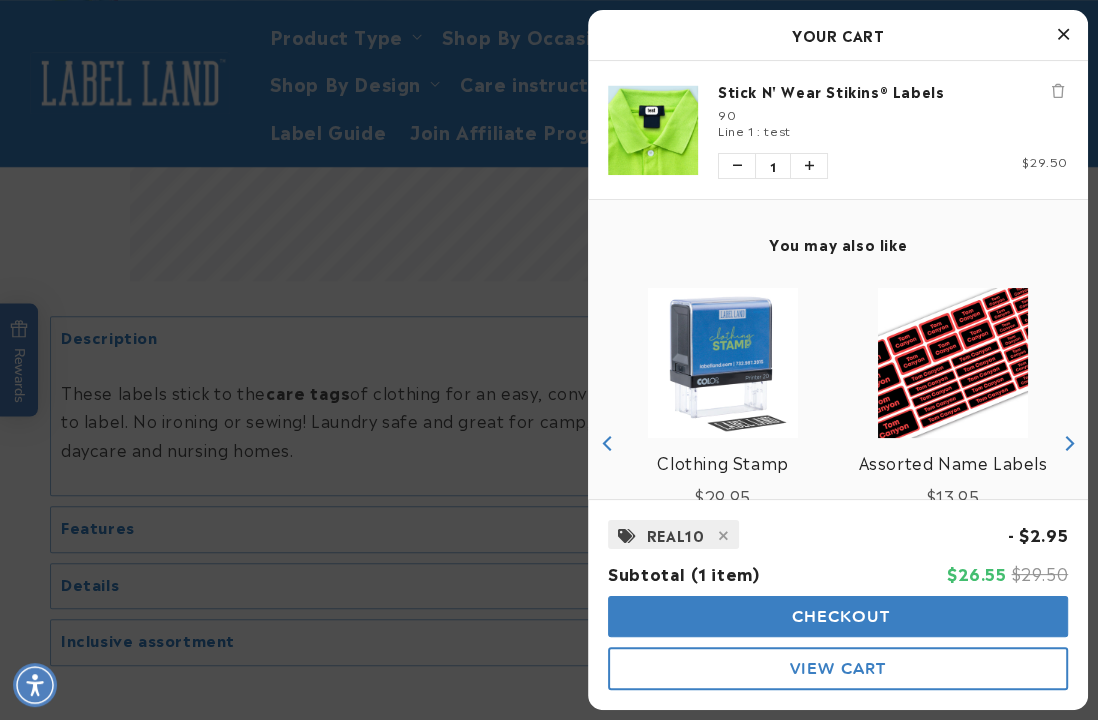 click at bounding box center [1063, 34] 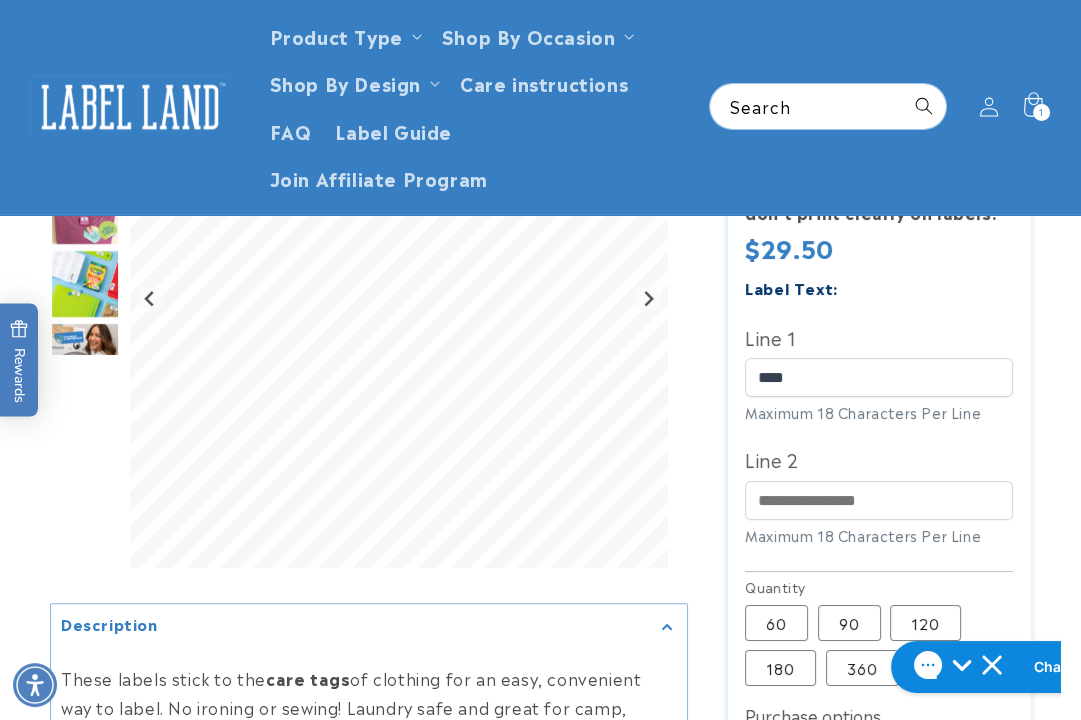 scroll, scrollTop: 666, scrollLeft: 0, axis: vertical 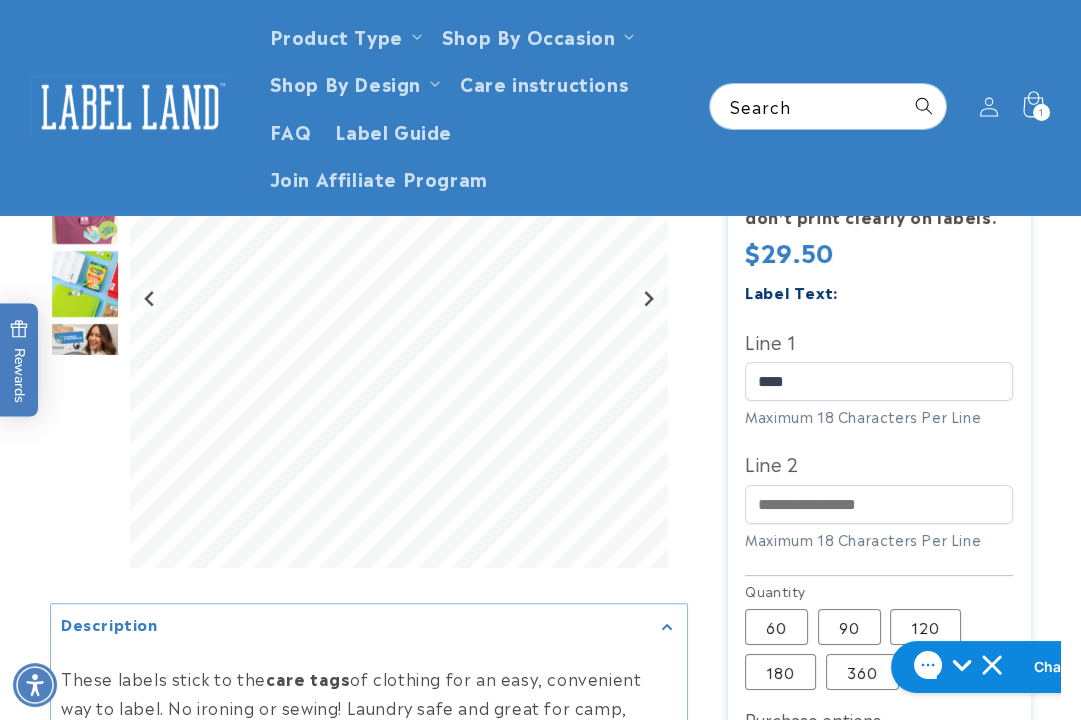 click 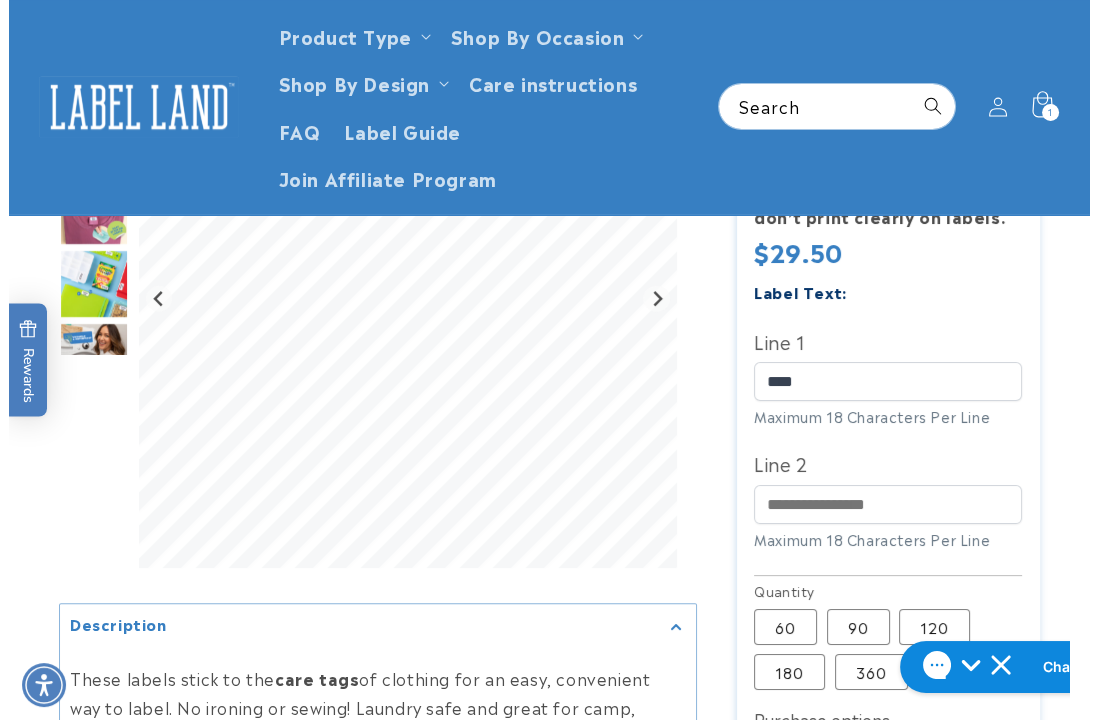 scroll, scrollTop: 618, scrollLeft: 0, axis: vertical 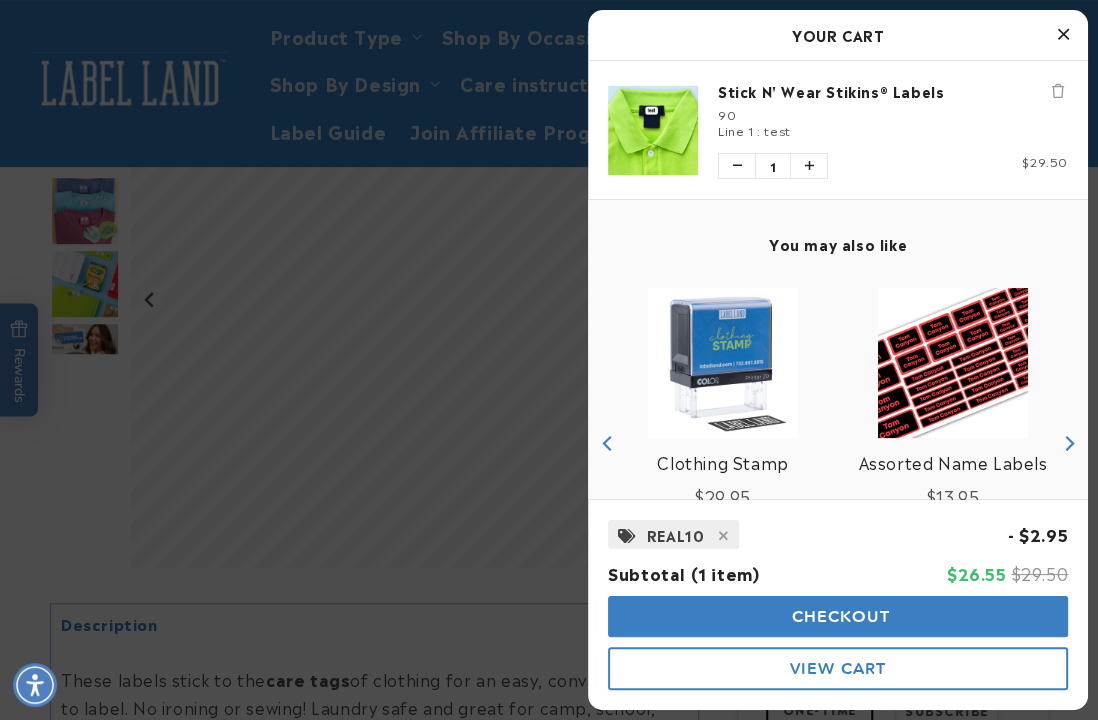 click at bounding box center (1058, 91) 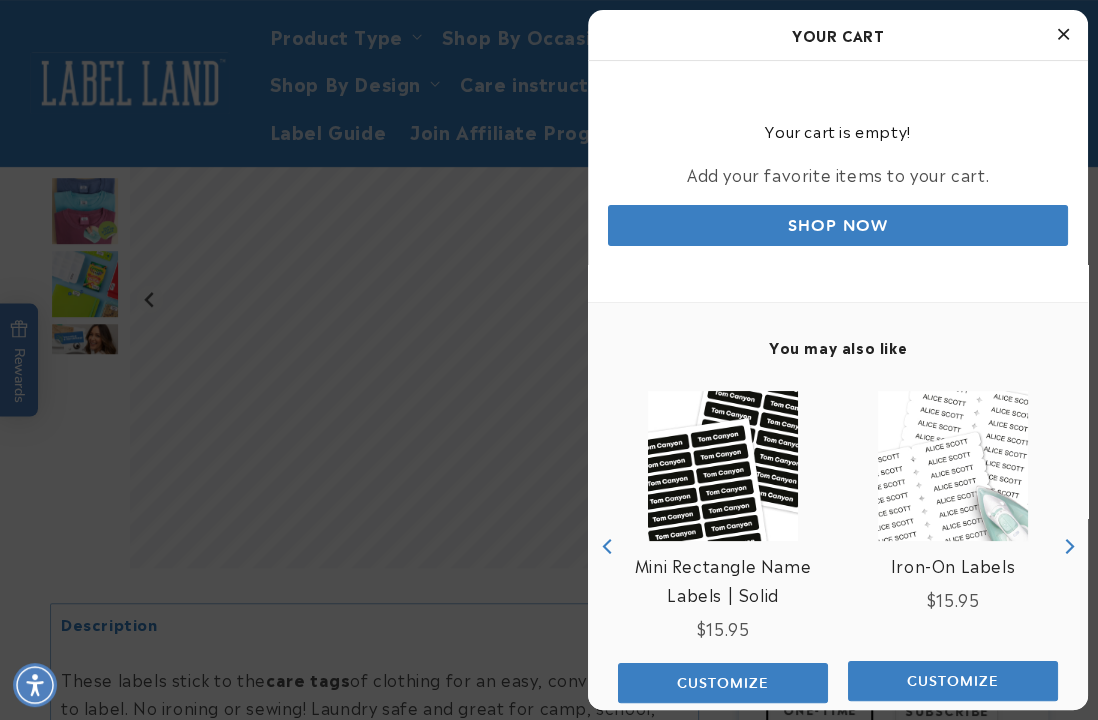 click at bounding box center (1063, 34) 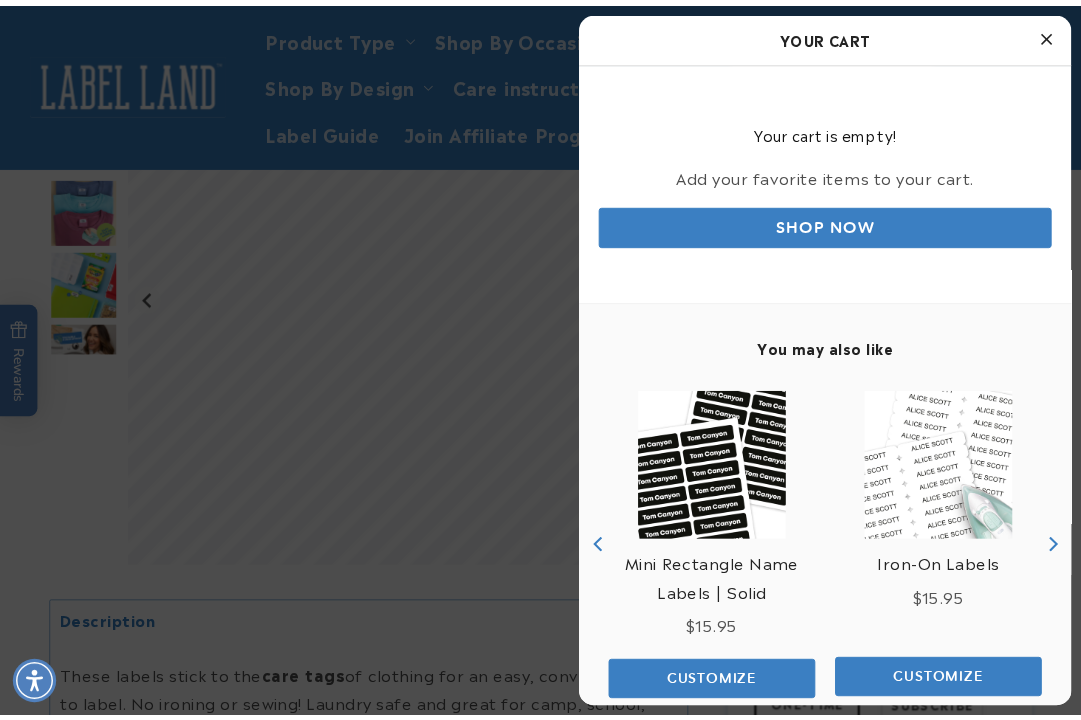 scroll, scrollTop: 666, scrollLeft: 0, axis: vertical 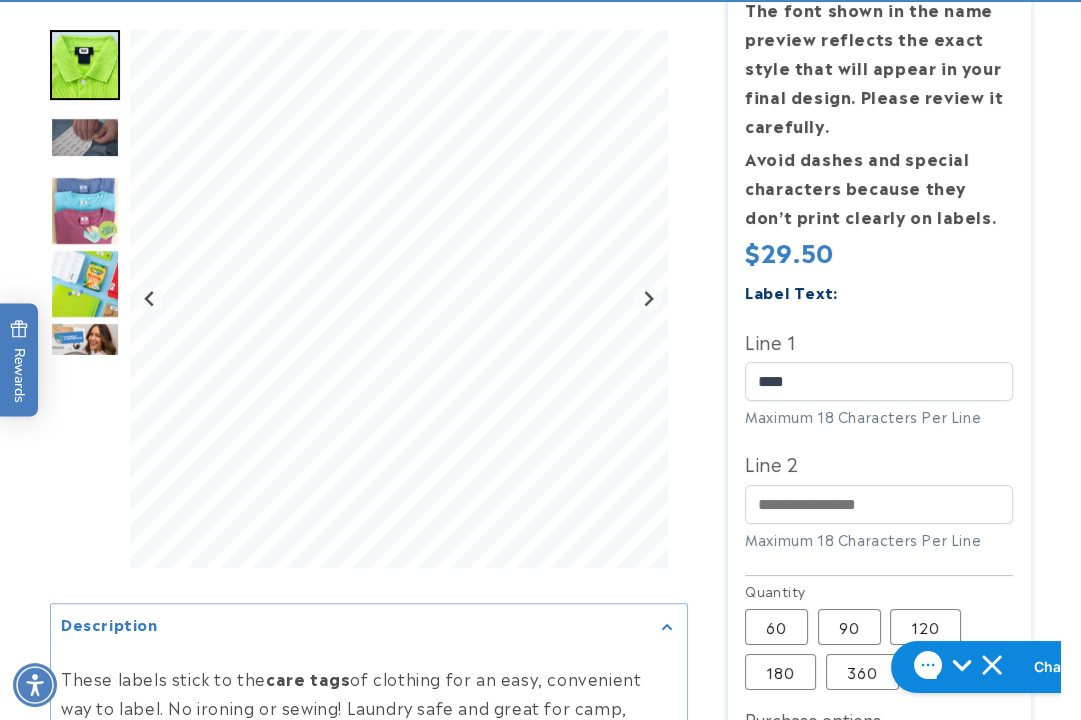 click at bounding box center [540, 394] 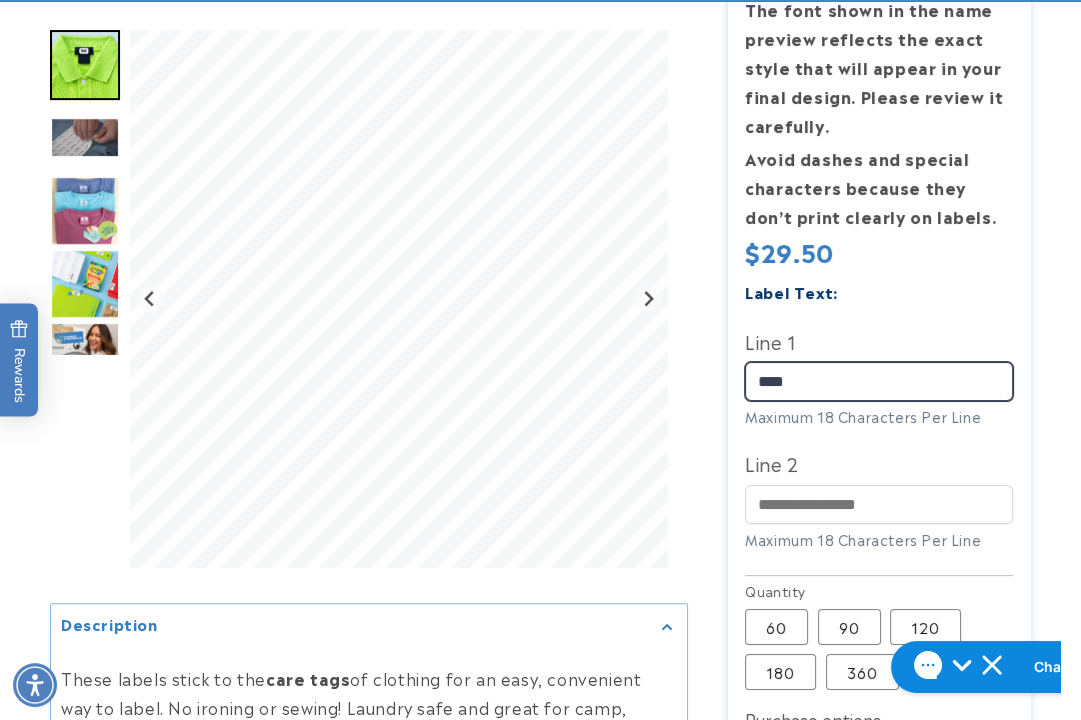 click on "****" at bounding box center [879, 381] 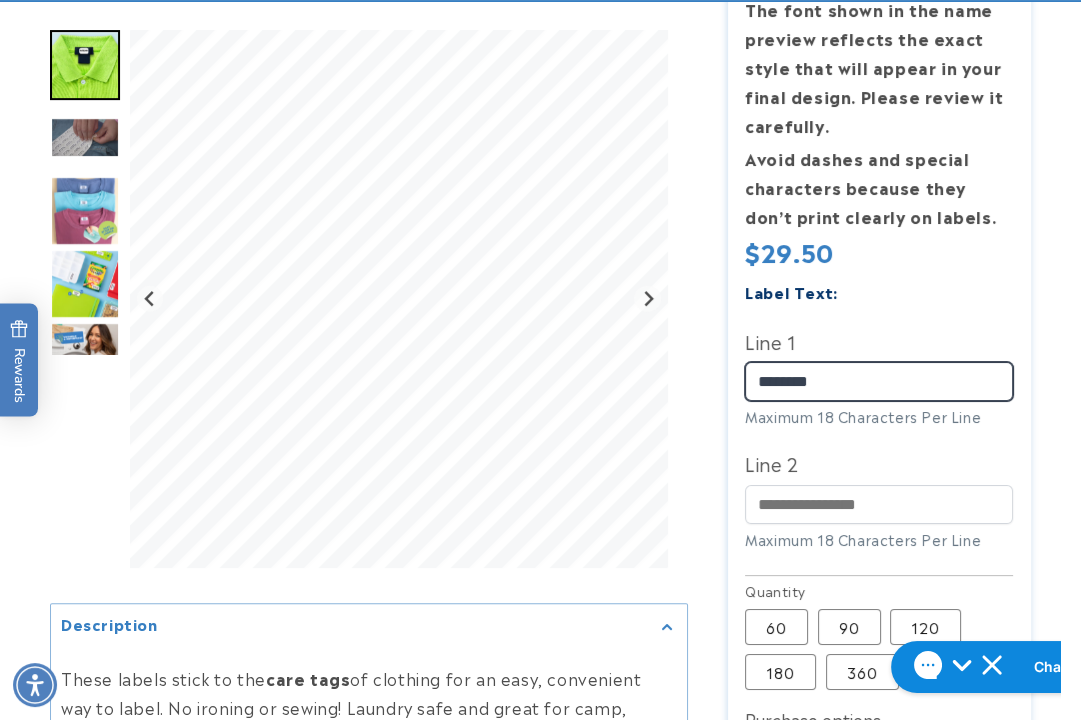 type on "********" 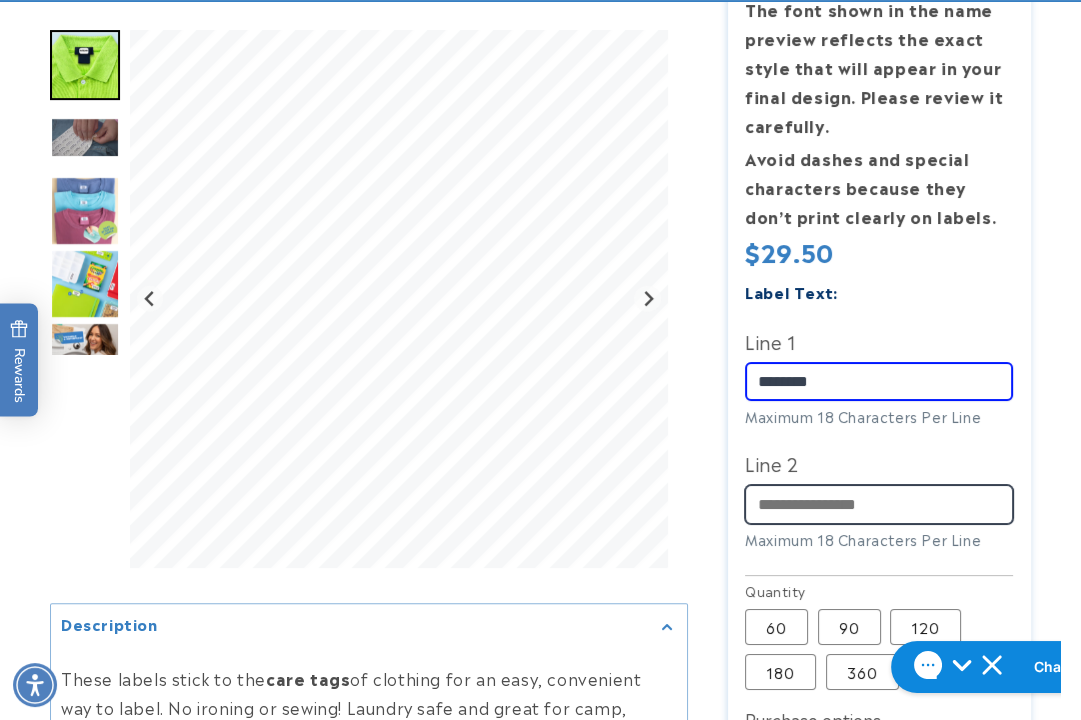 click on "Line 2" at bounding box center [879, 504] 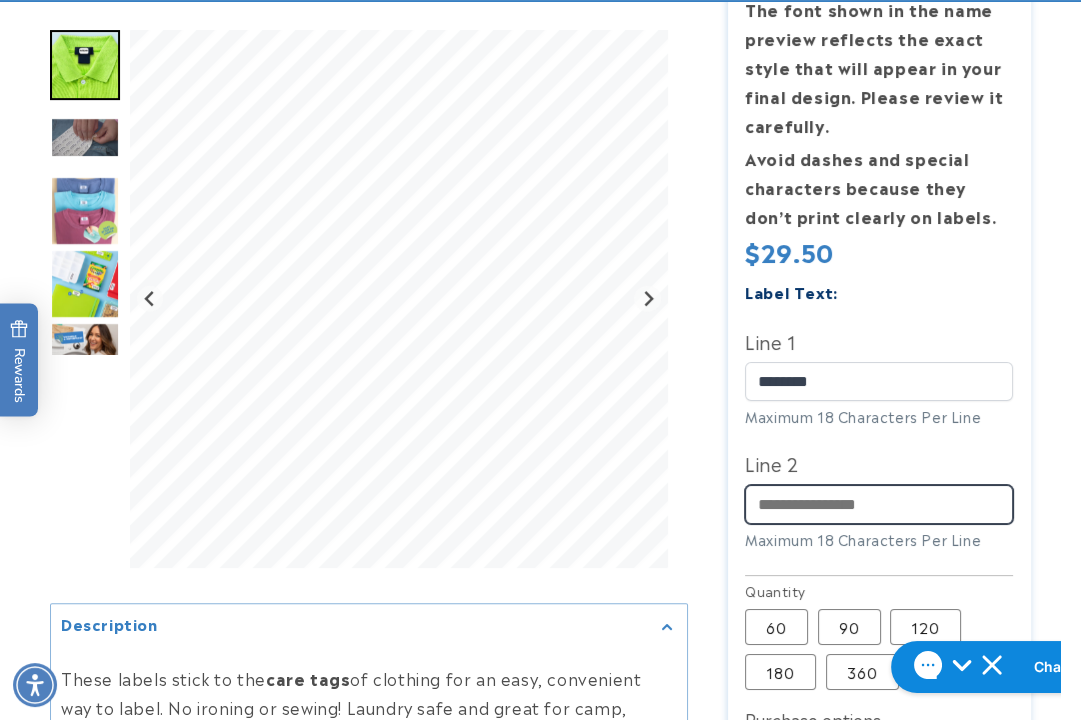 paste on "**********" 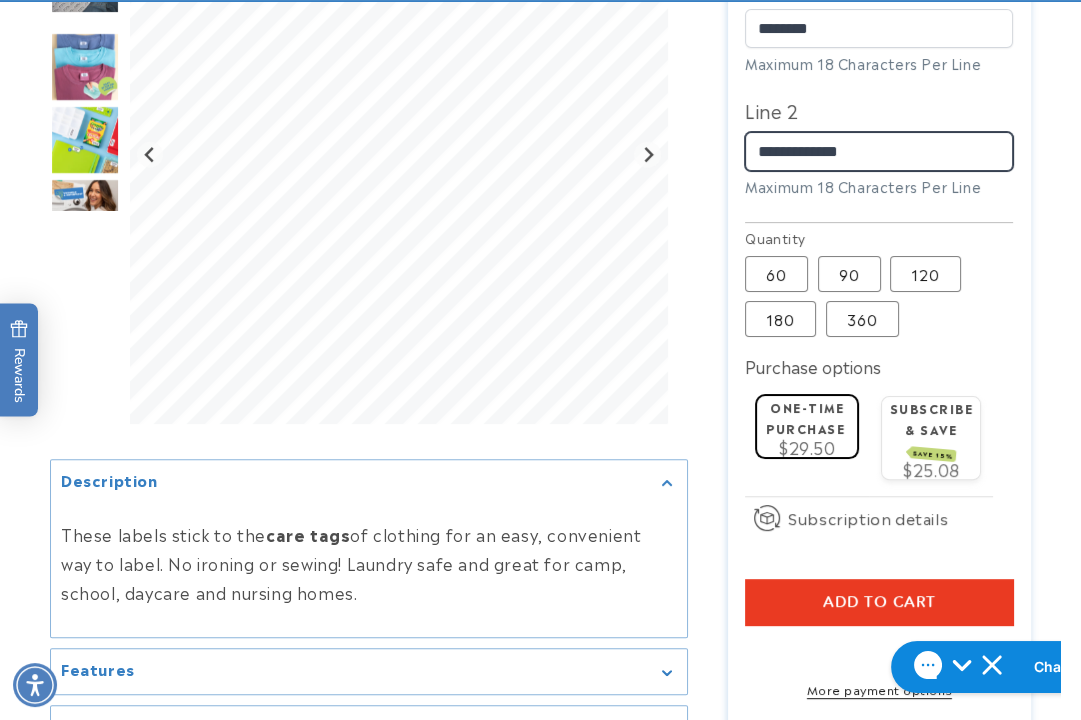 scroll, scrollTop: 1222, scrollLeft: 0, axis: vertical 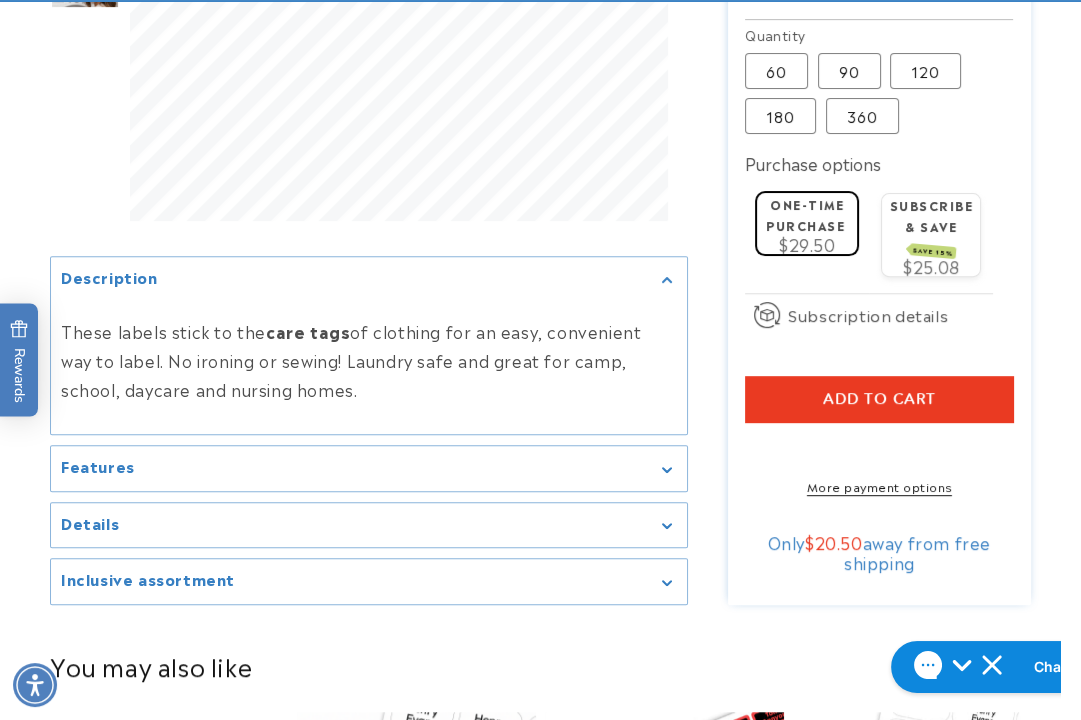 type on "**********" 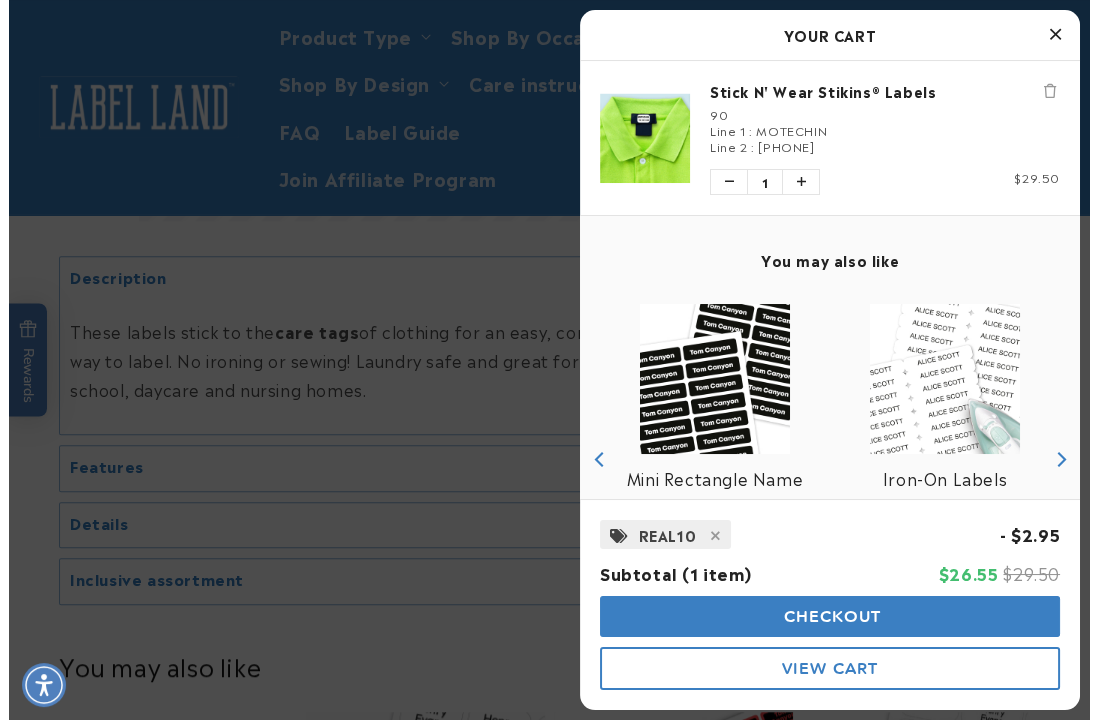 scroll, scrollTop: 1174, scrollLeft: 0, axis: vertical 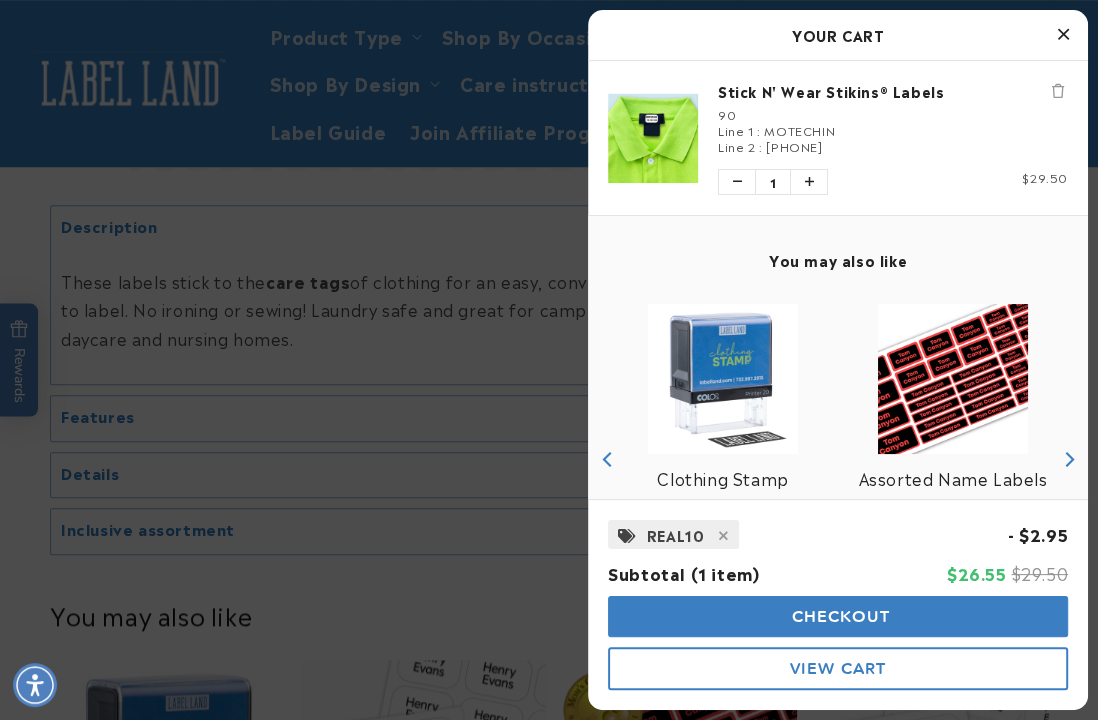 click on "Checkout" at bounding box center [838, 616] 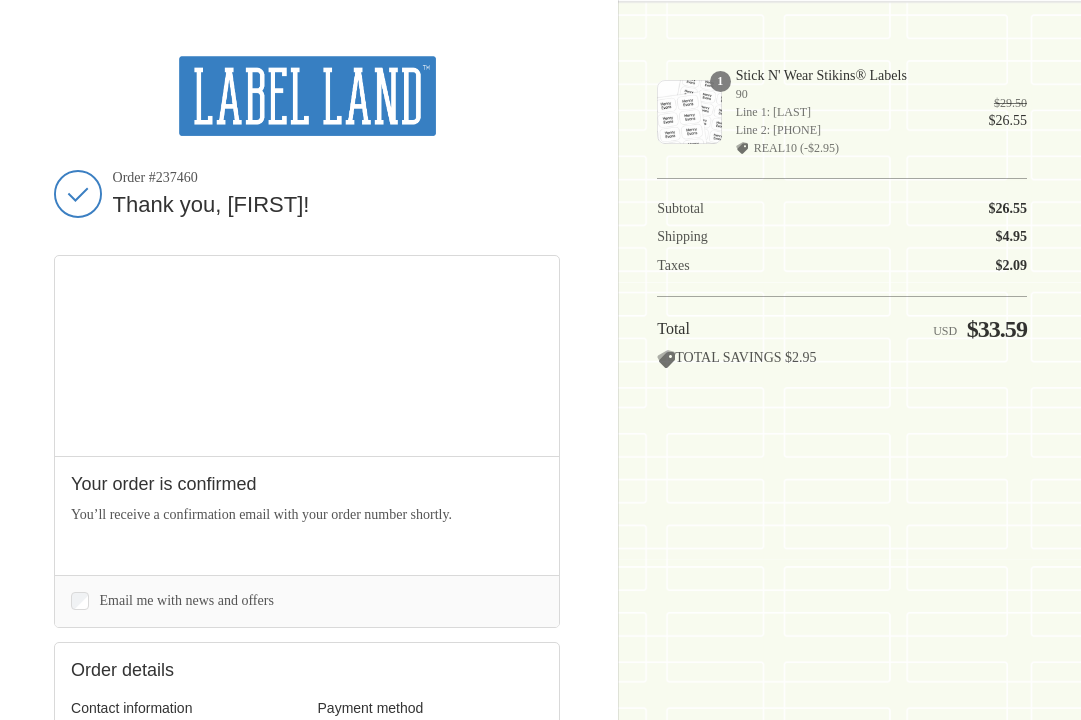 scroll, scrollTop: 0, scrollLeft: 0, axis: both 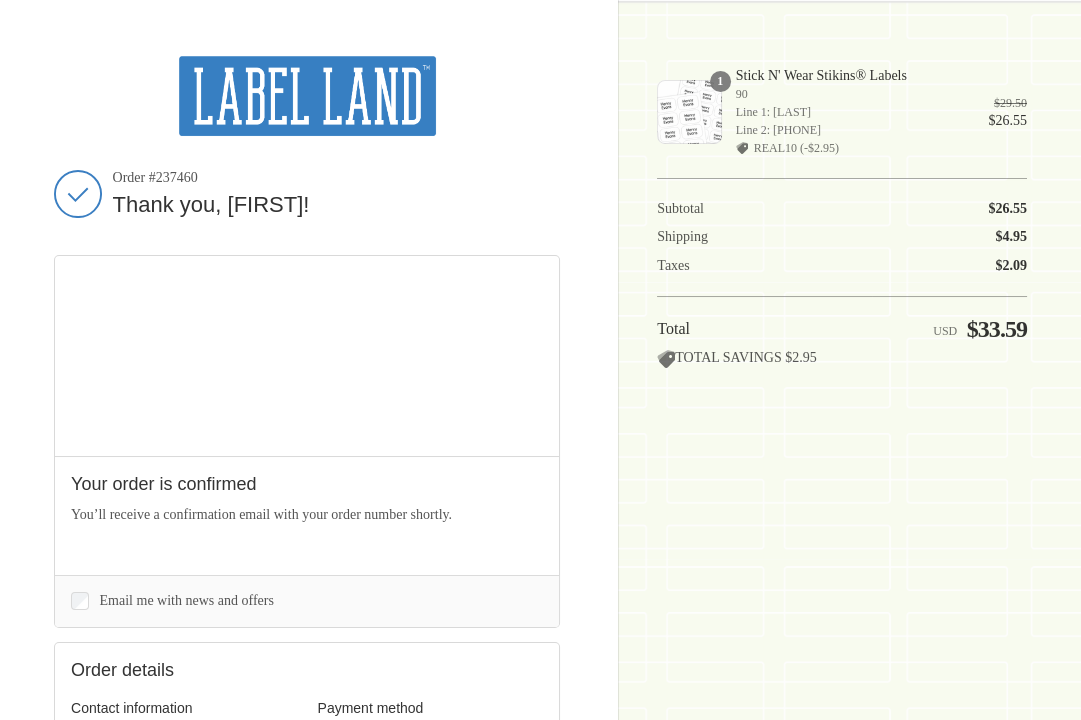 drag, startPoint x: 202, startPoint y: 174, endPoint x: 166, endPoint y: 178, distance: 36.221542 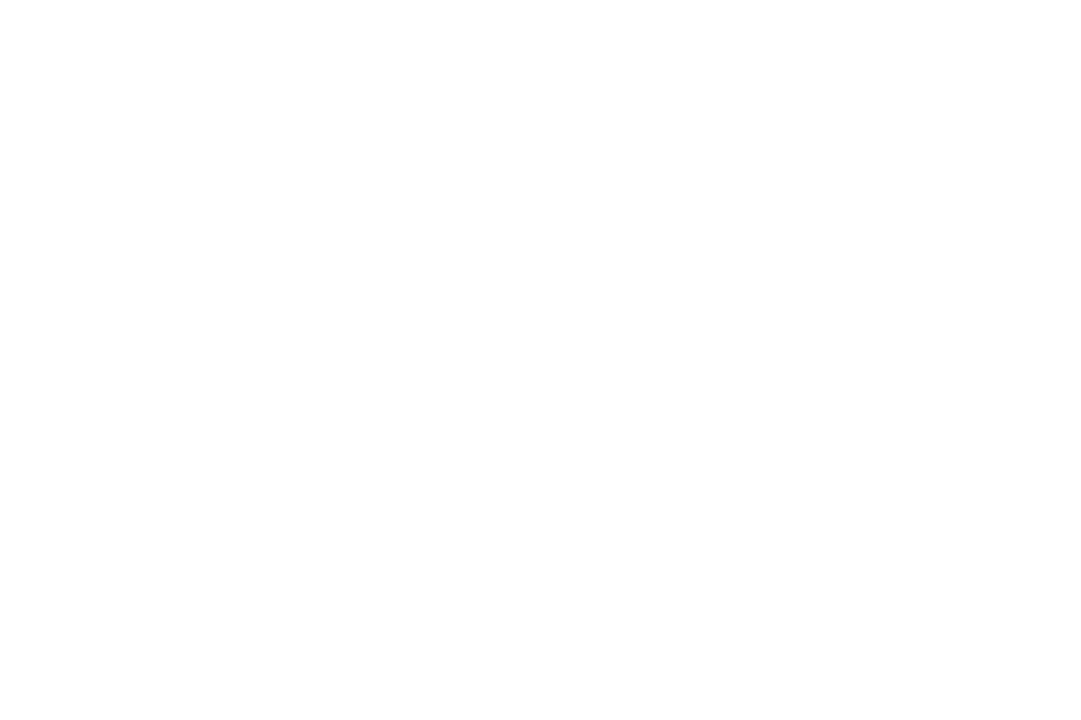 scroll, scrollTop: 0, scrollLeft: 0, axis: both 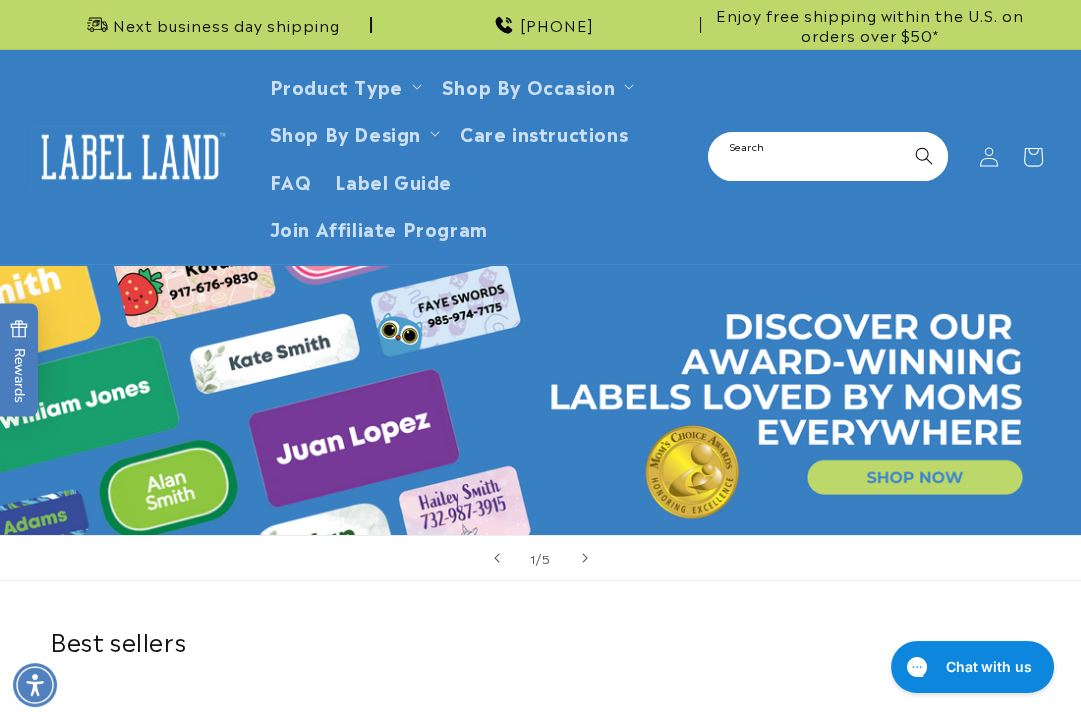 click on "Search" at bounding box center [828, 156] 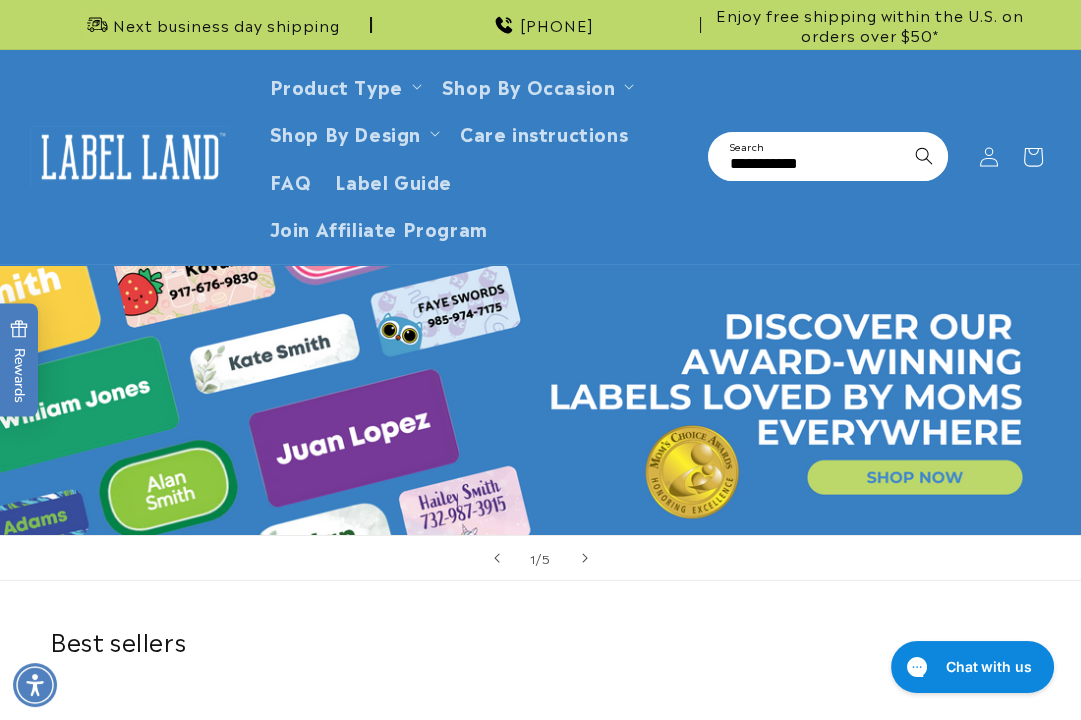type on "**********" 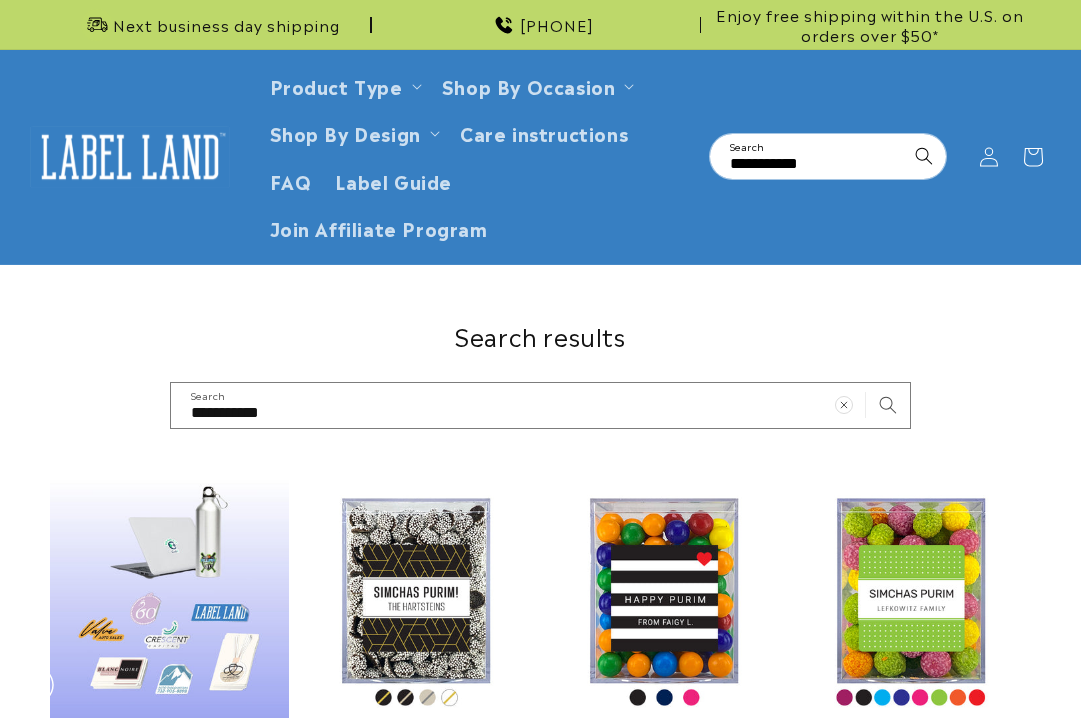 scroll, scrollTop: 0, scrollLeft: 0, axis: both 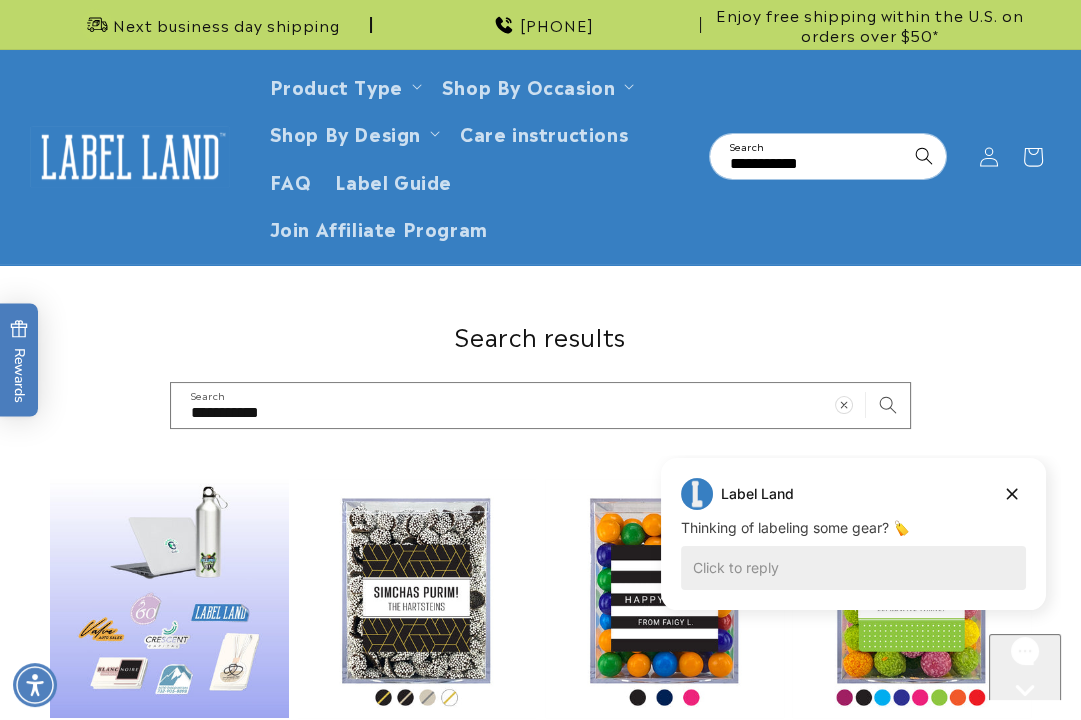 click on "**********" at bounding box center [540, 912] 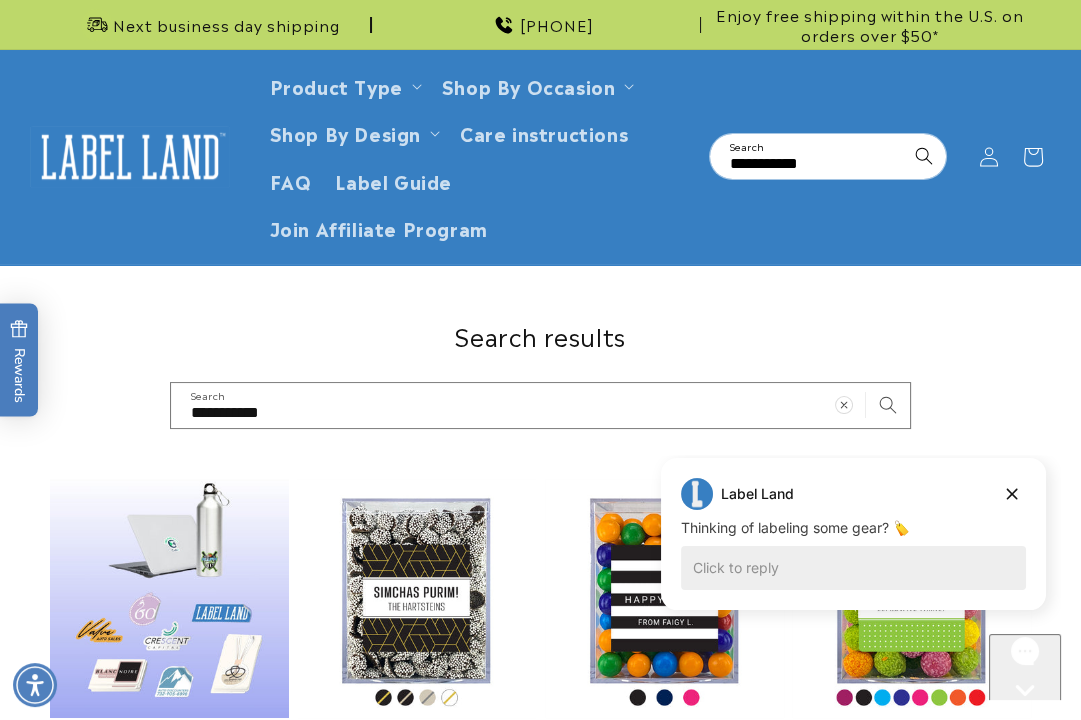 click on "Logo Decals" at bounding box center [169, 746] 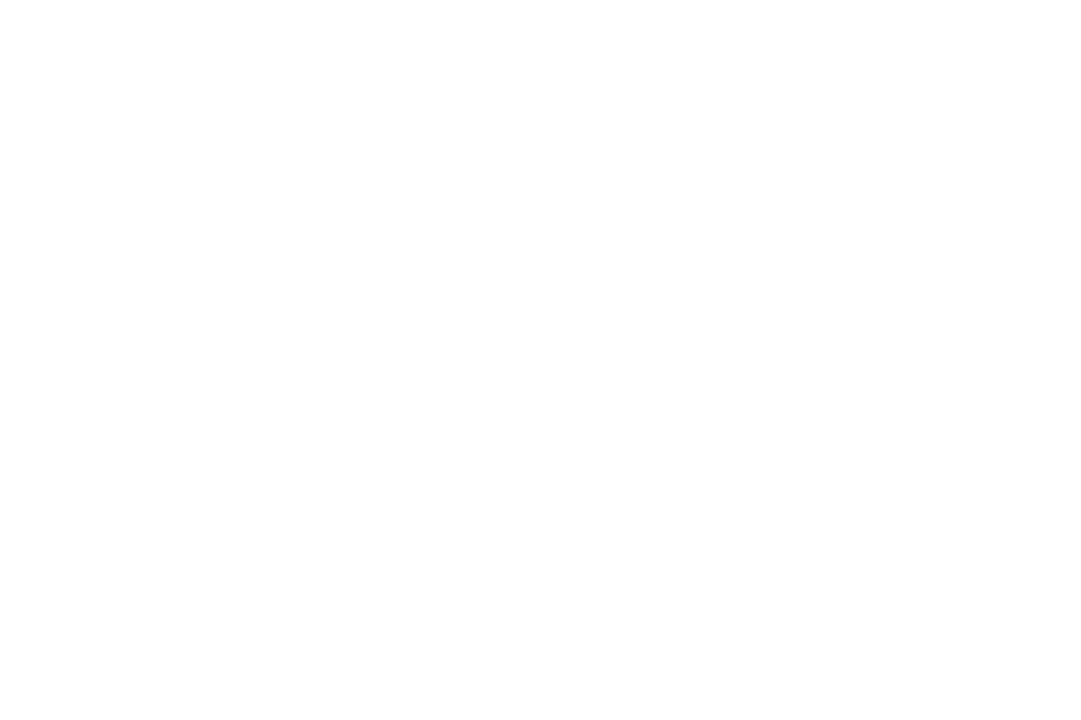 scroll, scrollTop: 0, scrollLeft: 0, axis: both 